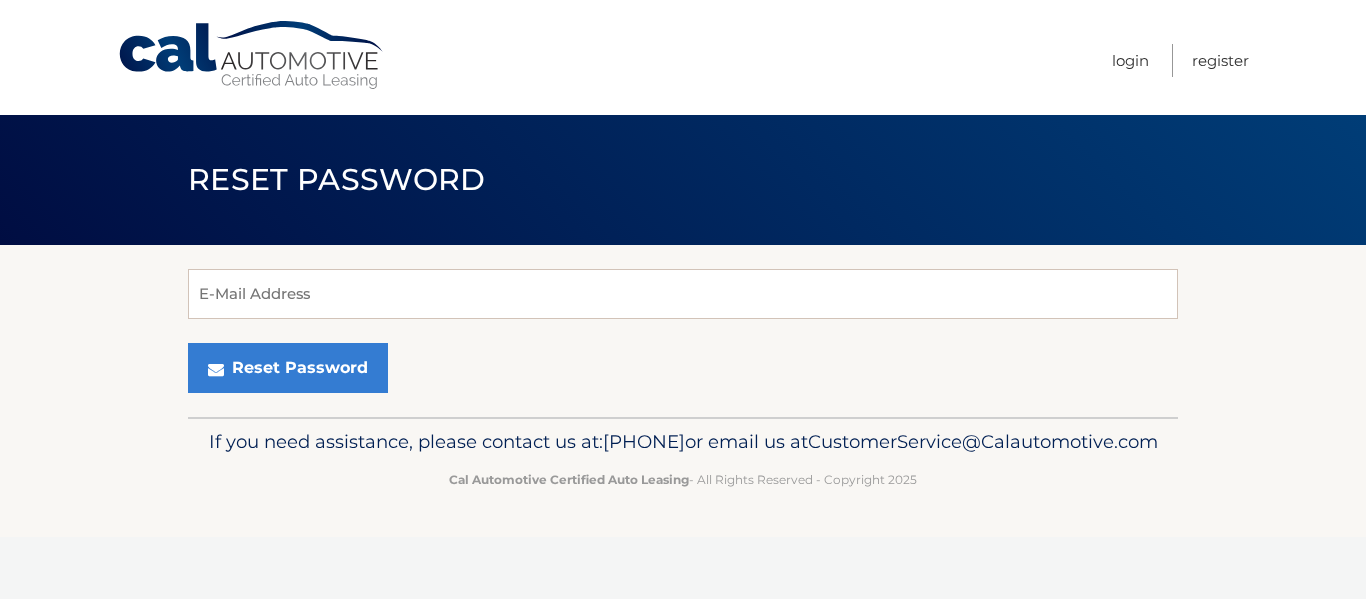 scroll, scrollTop: 0, scrollLeft: 0, axis: both 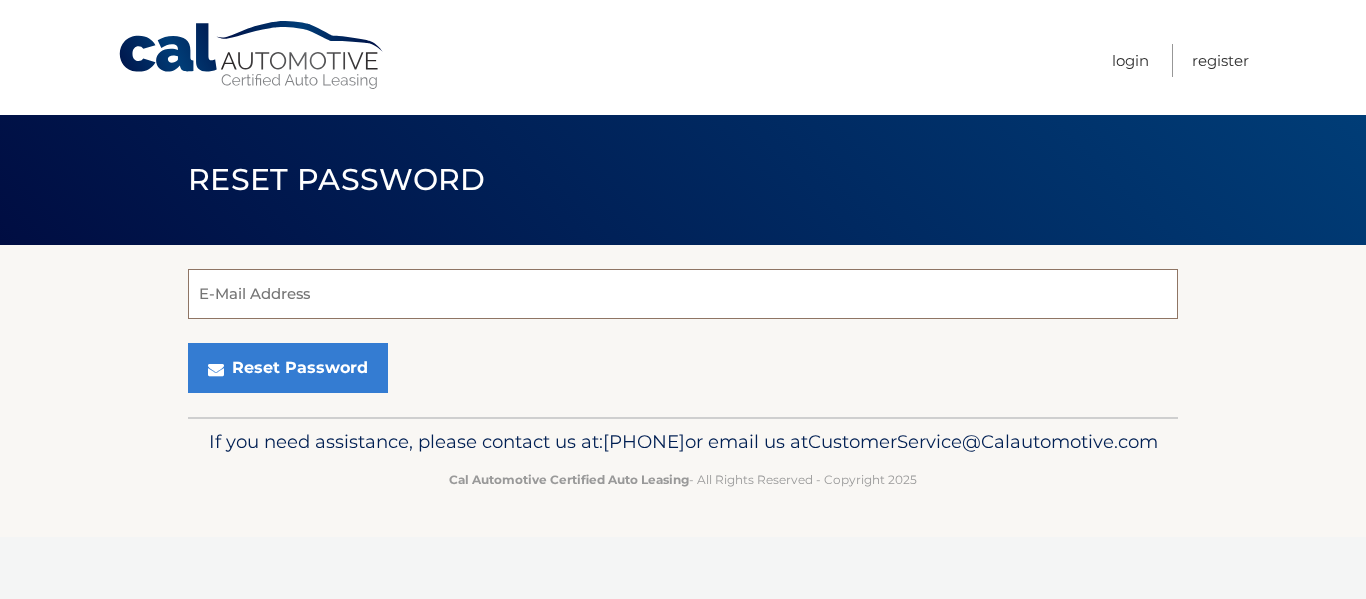 click on "E-Mail Address" at bounding box center (683, 294) 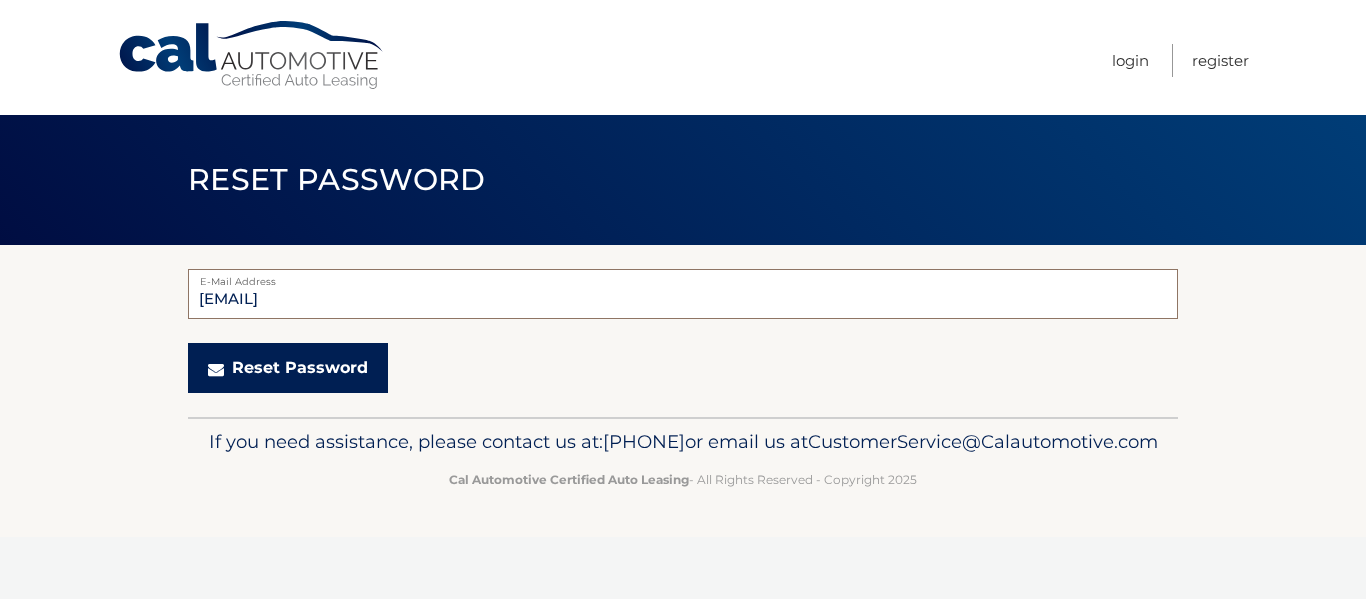 type on "[EMAIL]" 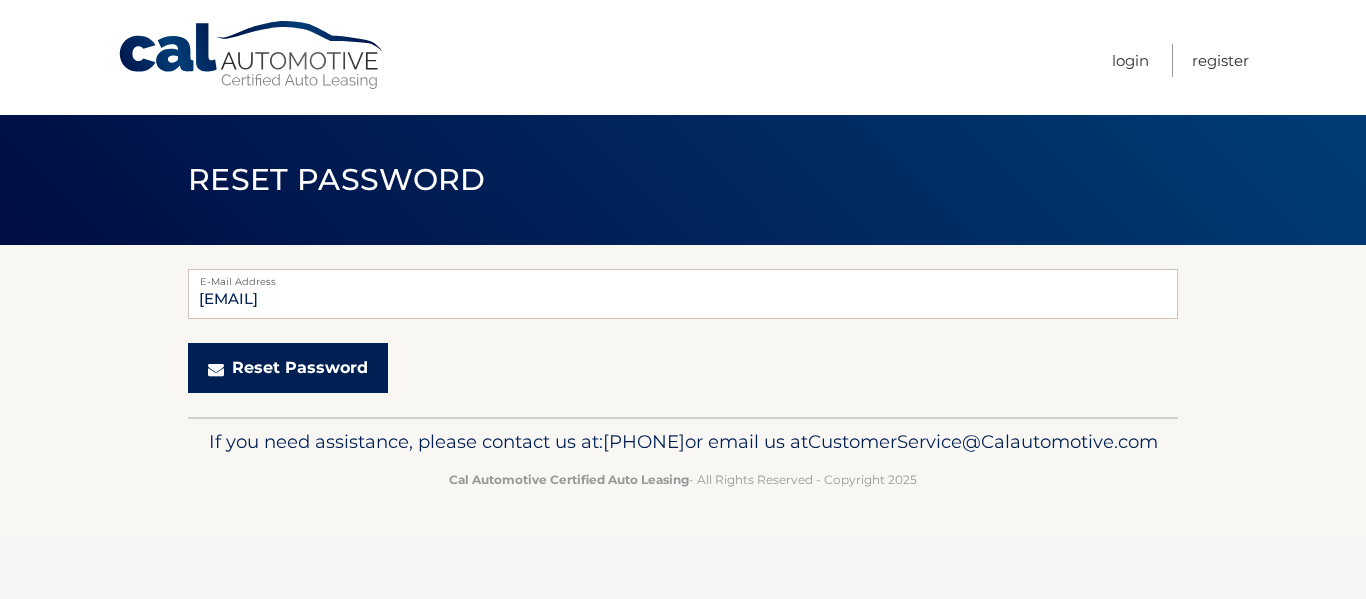 click on "Reset Password" at bounding box center [288, 368] 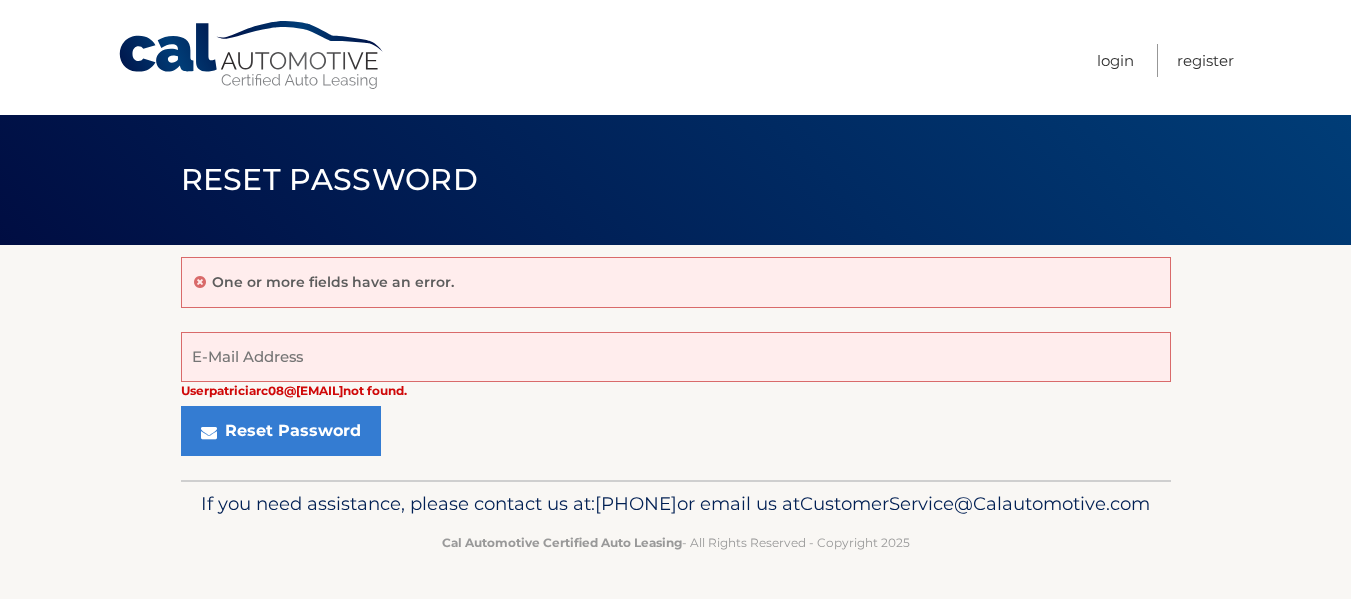 scroll, scrollTop: 0, scrollLeft: 0, axis: both 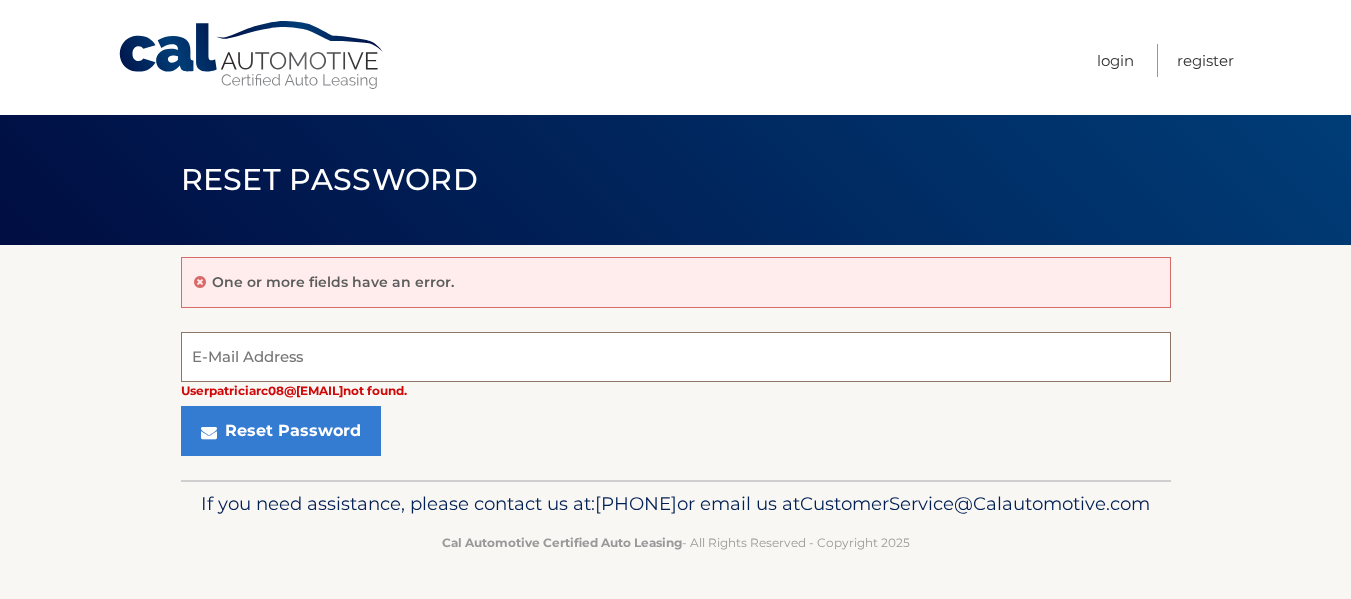 click on "E-Mail Address" at bounding box center [676, 357] 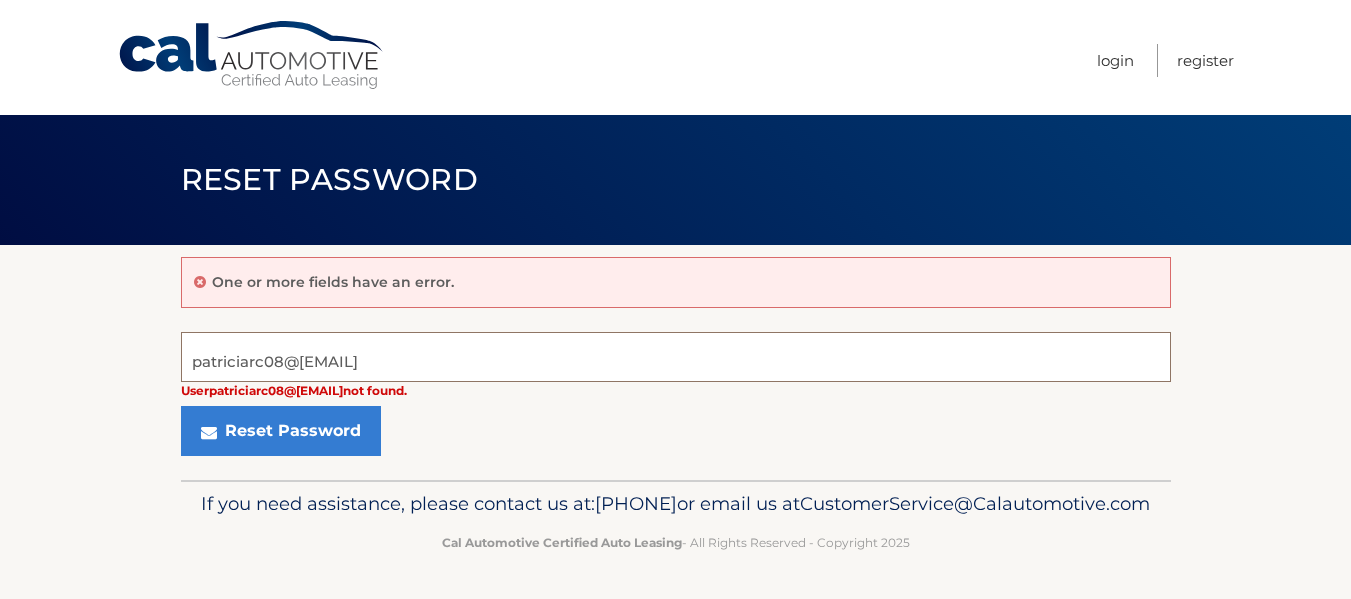 type on "patriciarc08@hotmail.com" 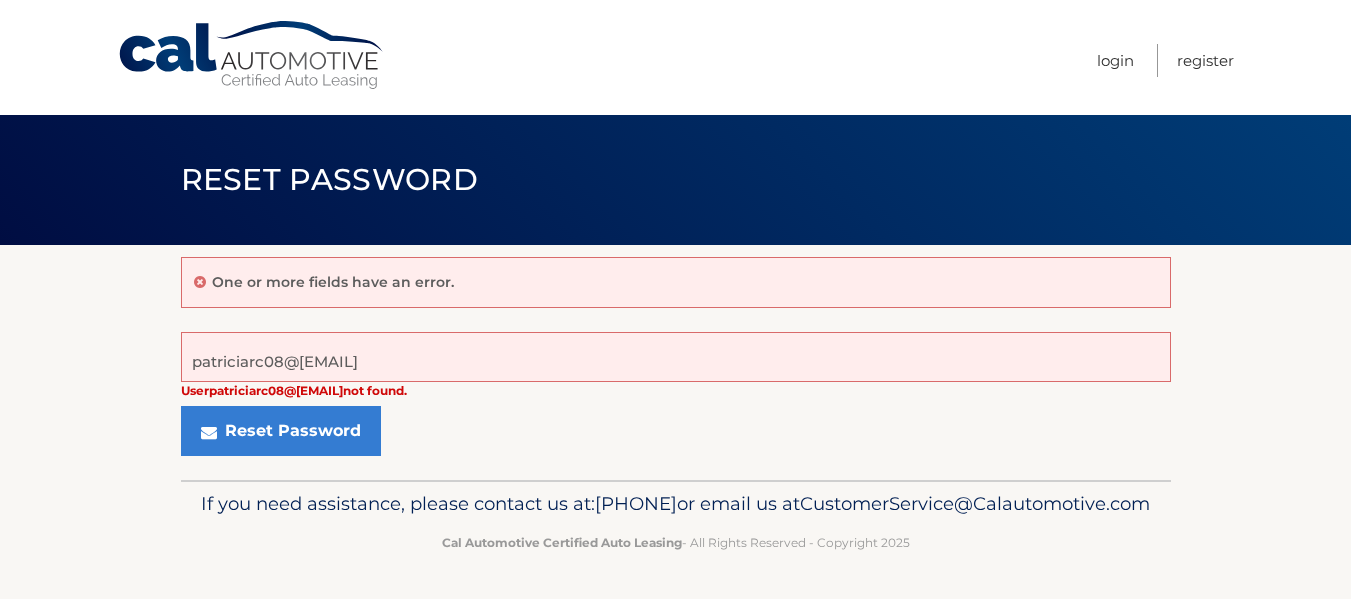 click on "One or more fields have an error.
patriciarc08@hotmail.com
User  patriciarc08@hotmail.com  not found.
E-Mail Address
Reset Password" at bounding box center [675, 362] 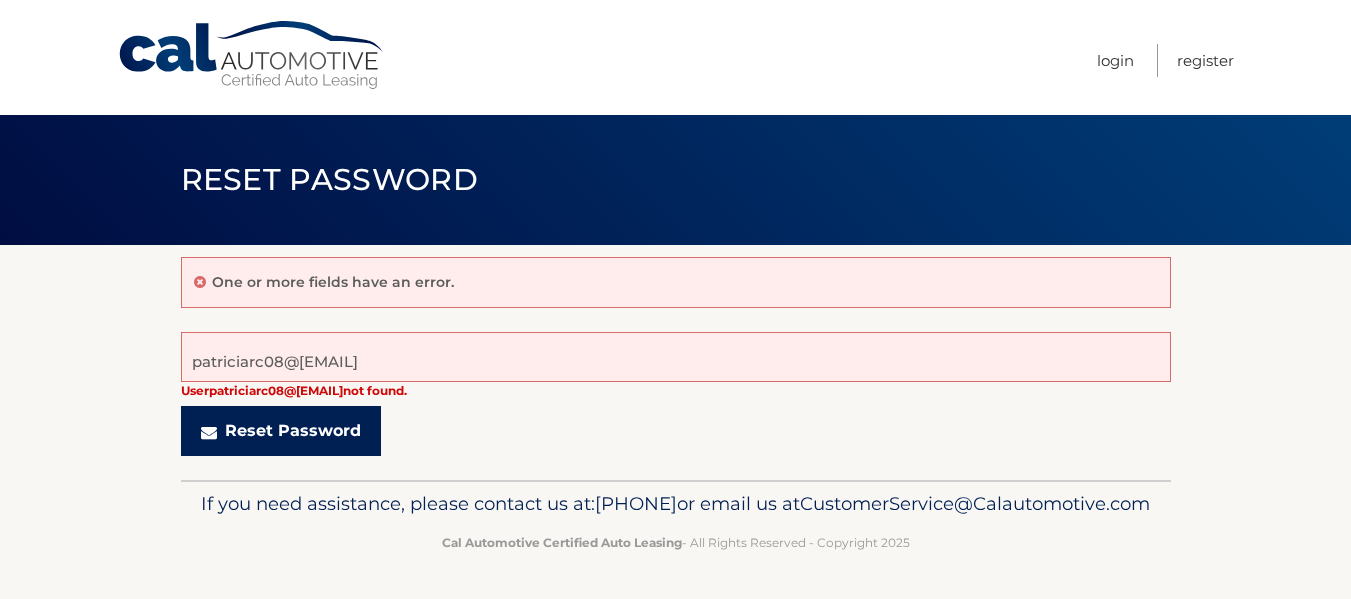 click on "Reset Password" at bounding box center (281, 431) 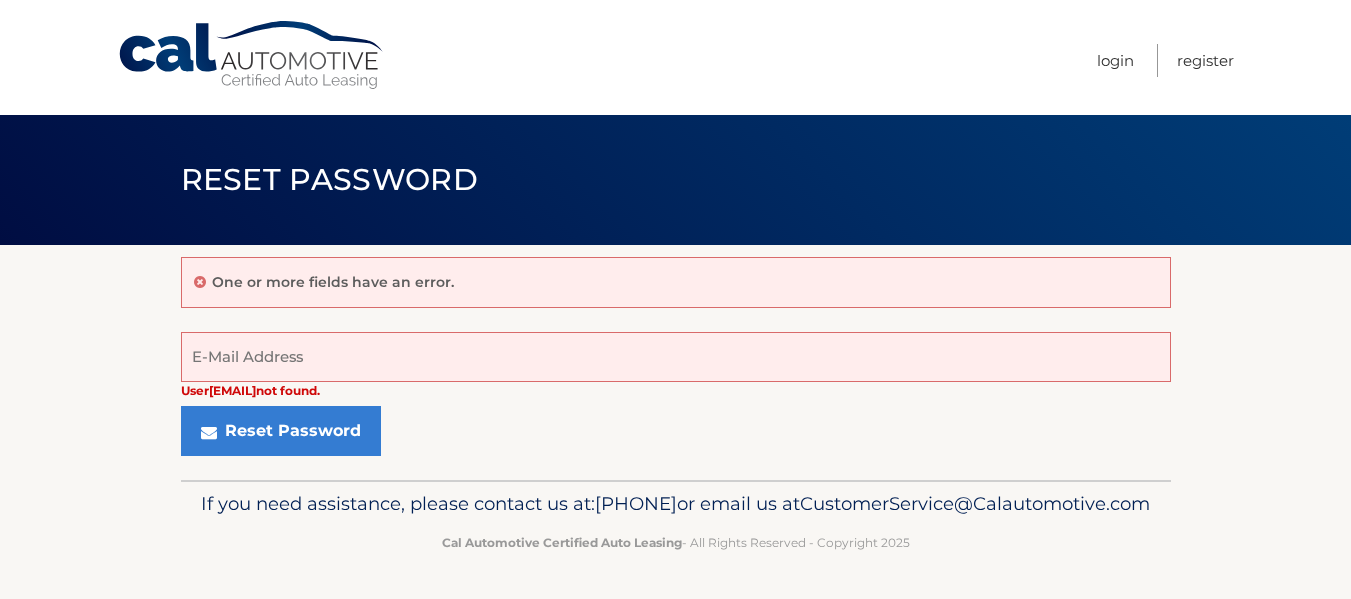 scroll, scrollTop: 0, scrollLeft: 0, axis: both 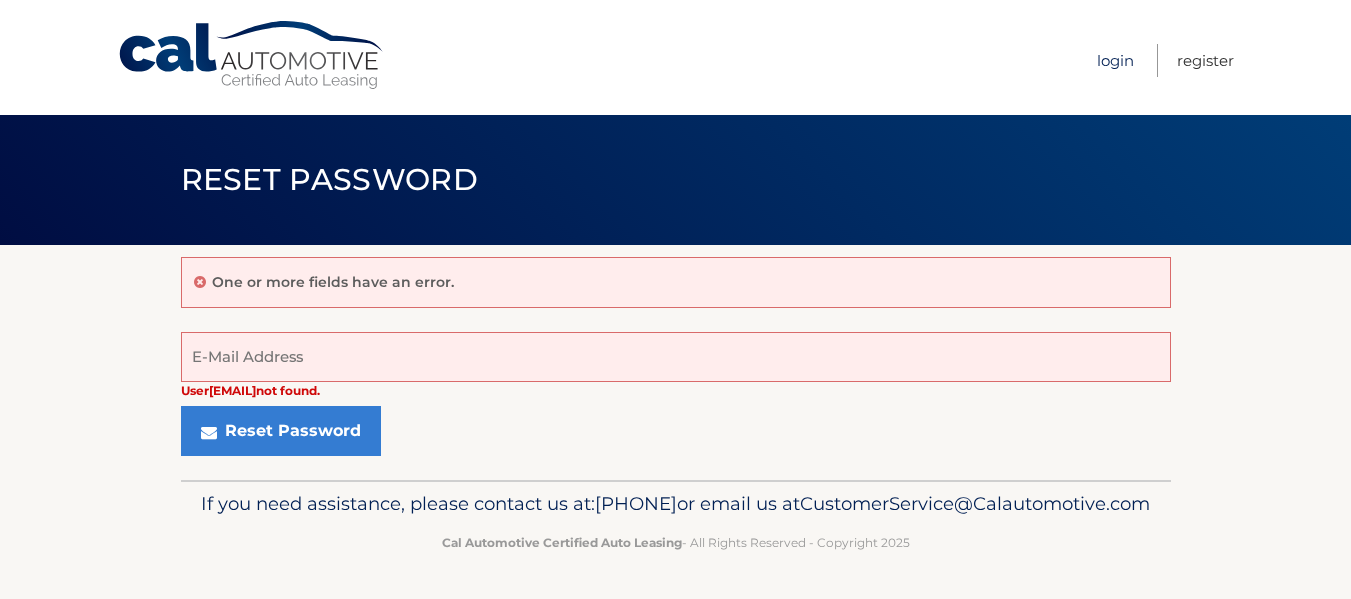 click on "Login" at bounding box center [1115, 60] 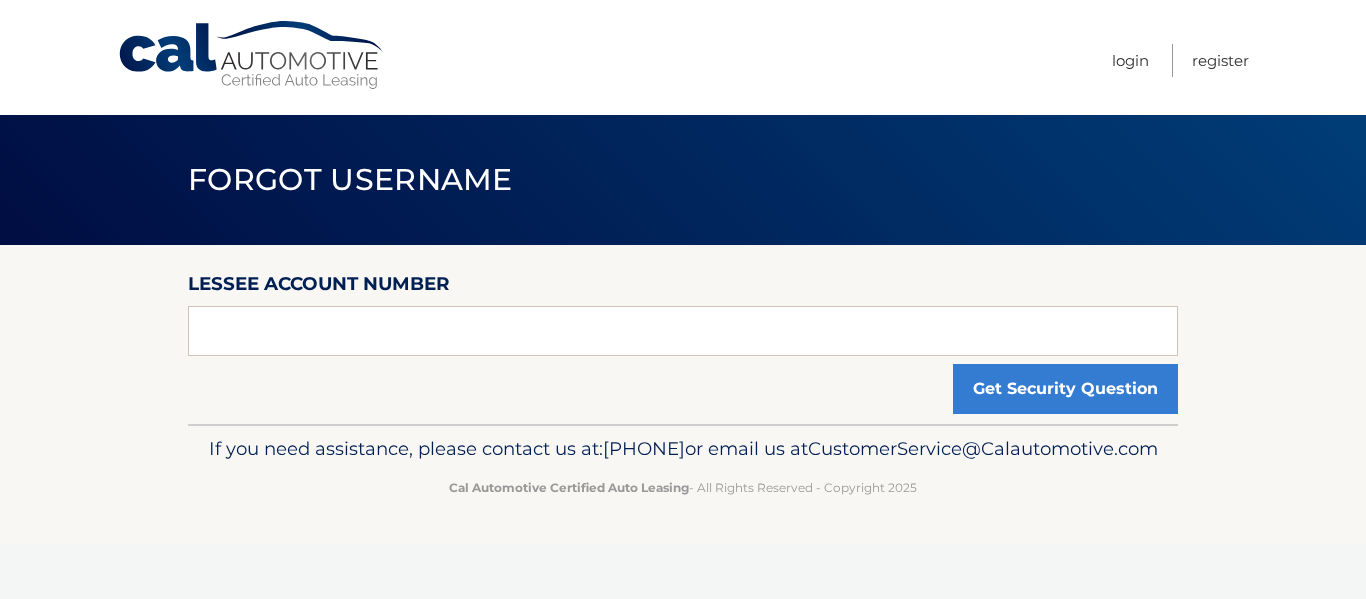 scroll, scrollTop: 0, scrollLeft: 0, axis: both 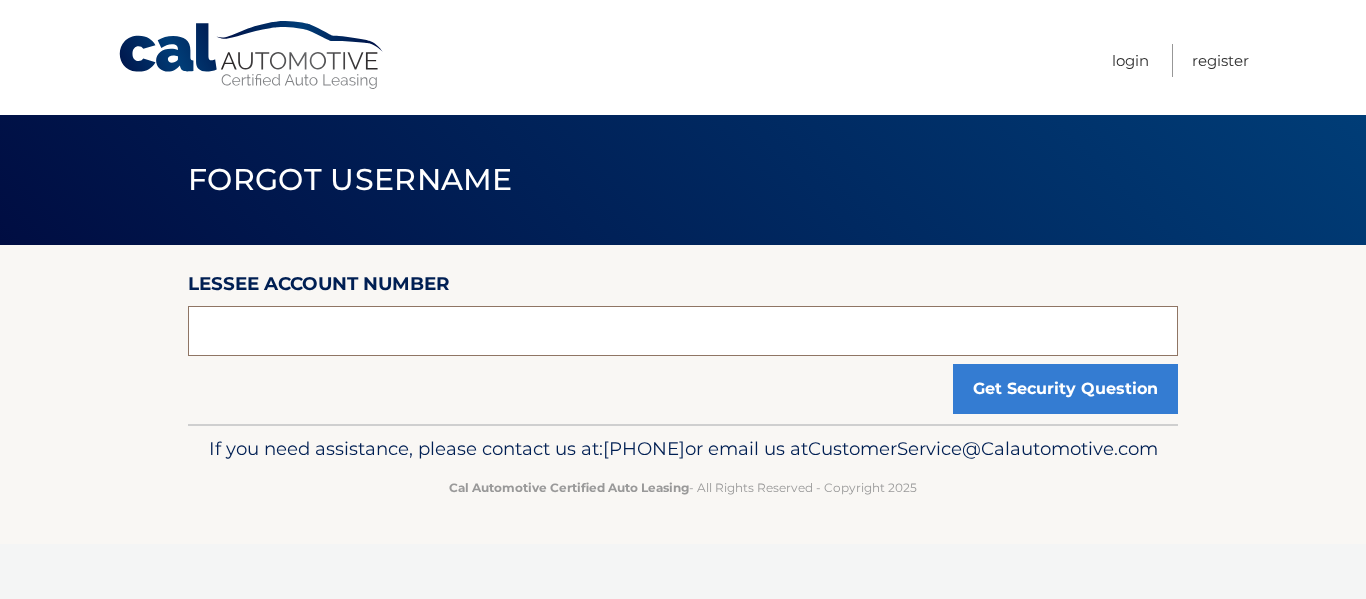 click at bounding box center (683, 331) 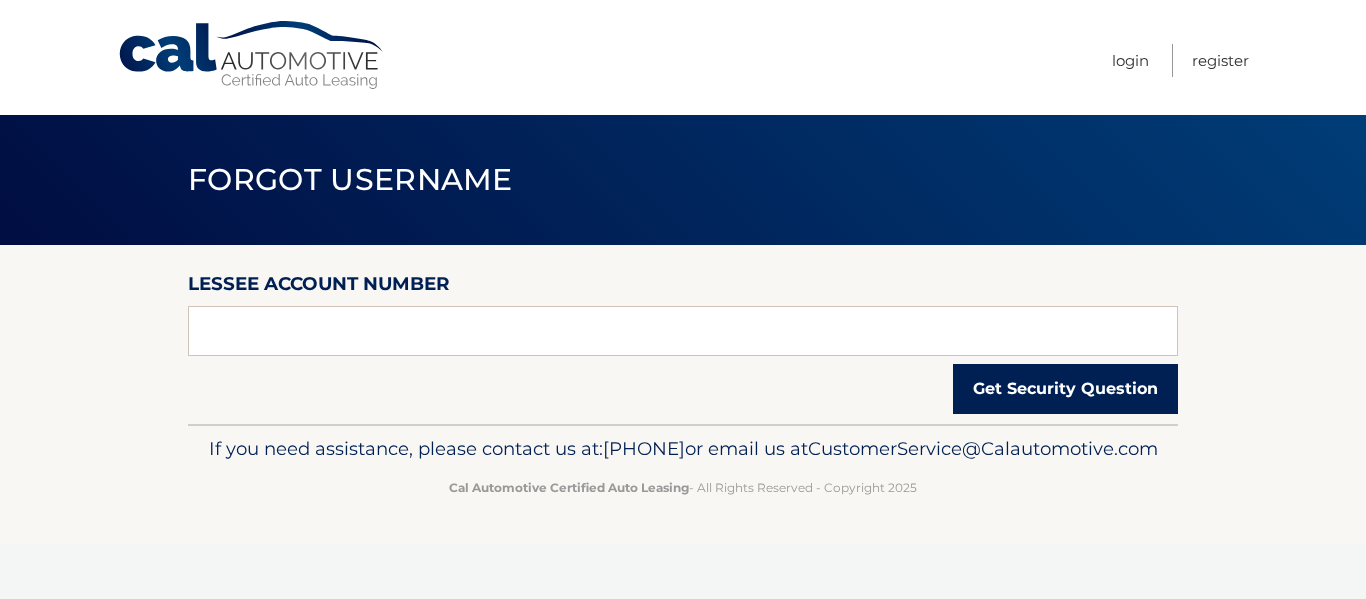 click on "Get Security Question" at bounding box center (1065, 389) 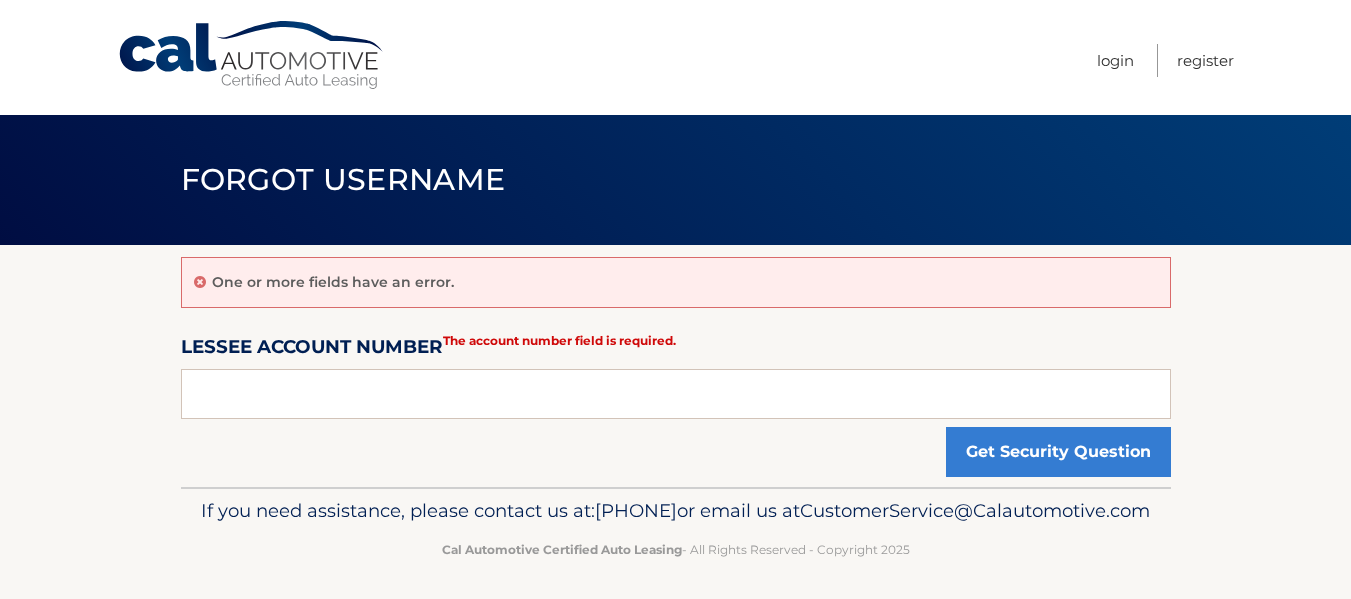scroll, scrollTop: 0, scrollLeft: 0, axis: both 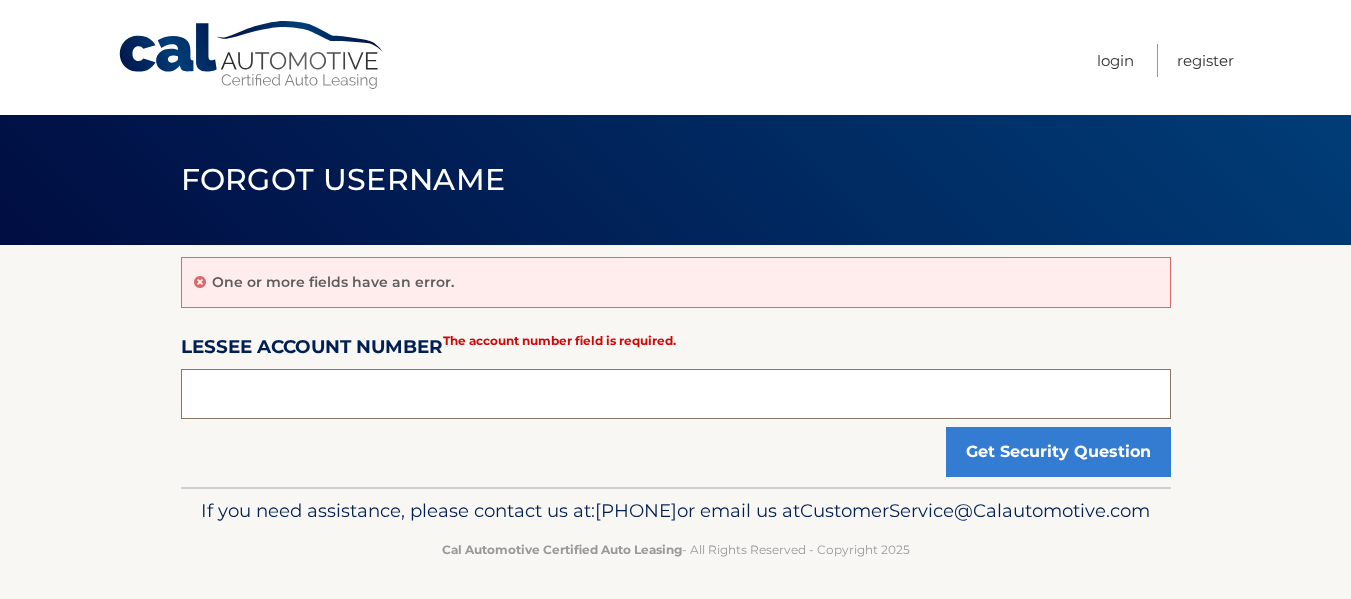 click at bounding box center (676, 394) 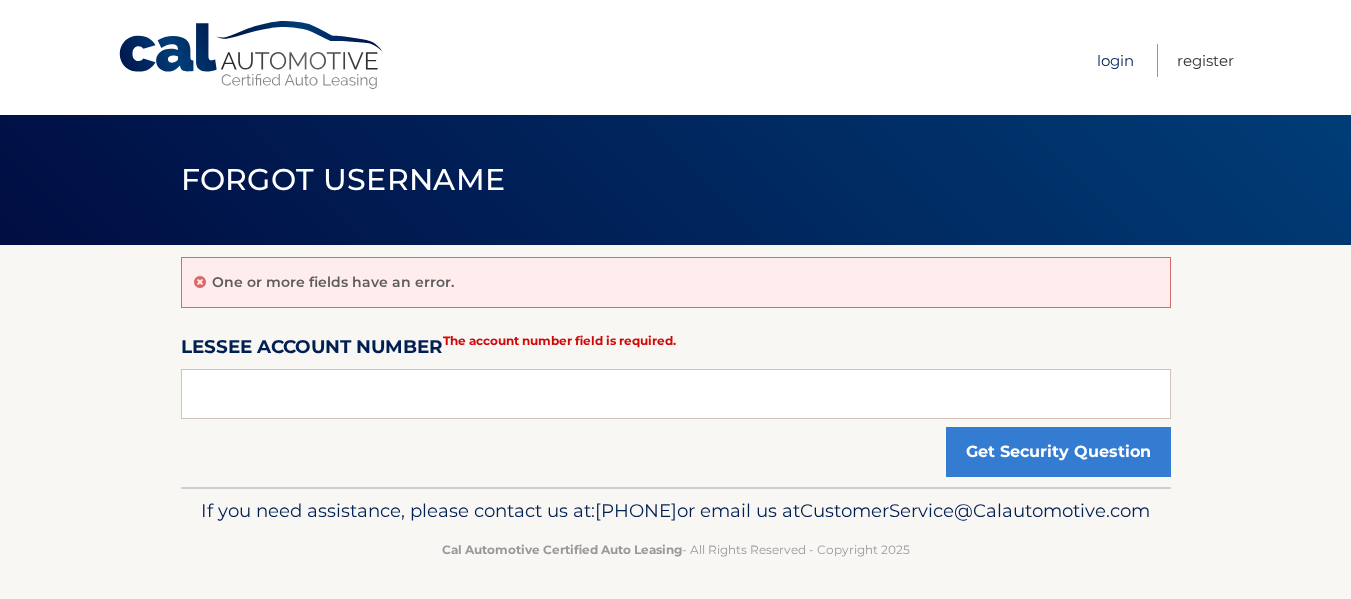 click on "Login" at bounding box center [1115, 60] 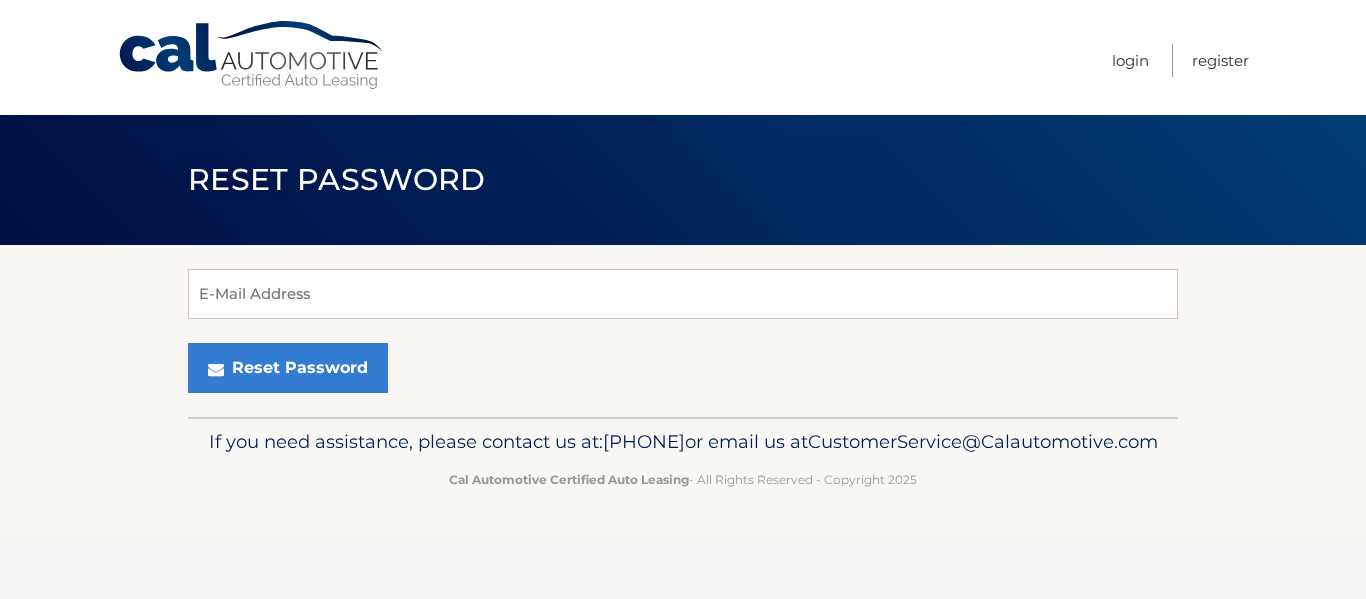 scroll, scrollTop: 0, scrollLeft: 0, axis: both 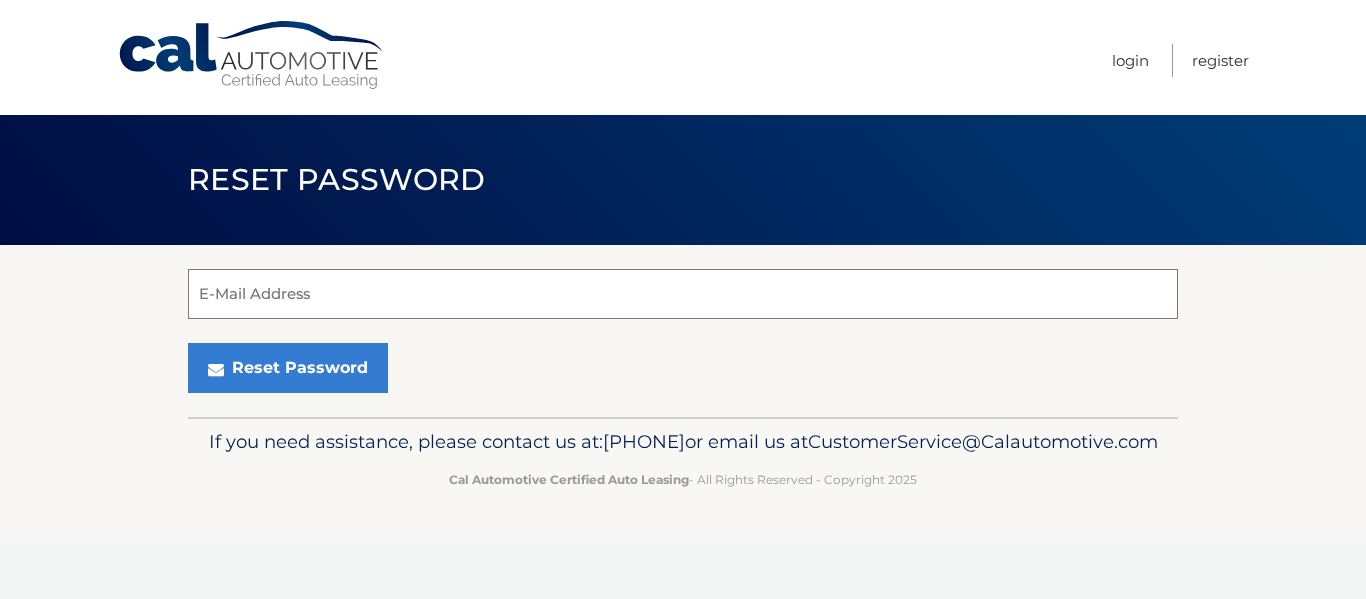 click on "E-Mail Address" at bounding box center [683, 294] 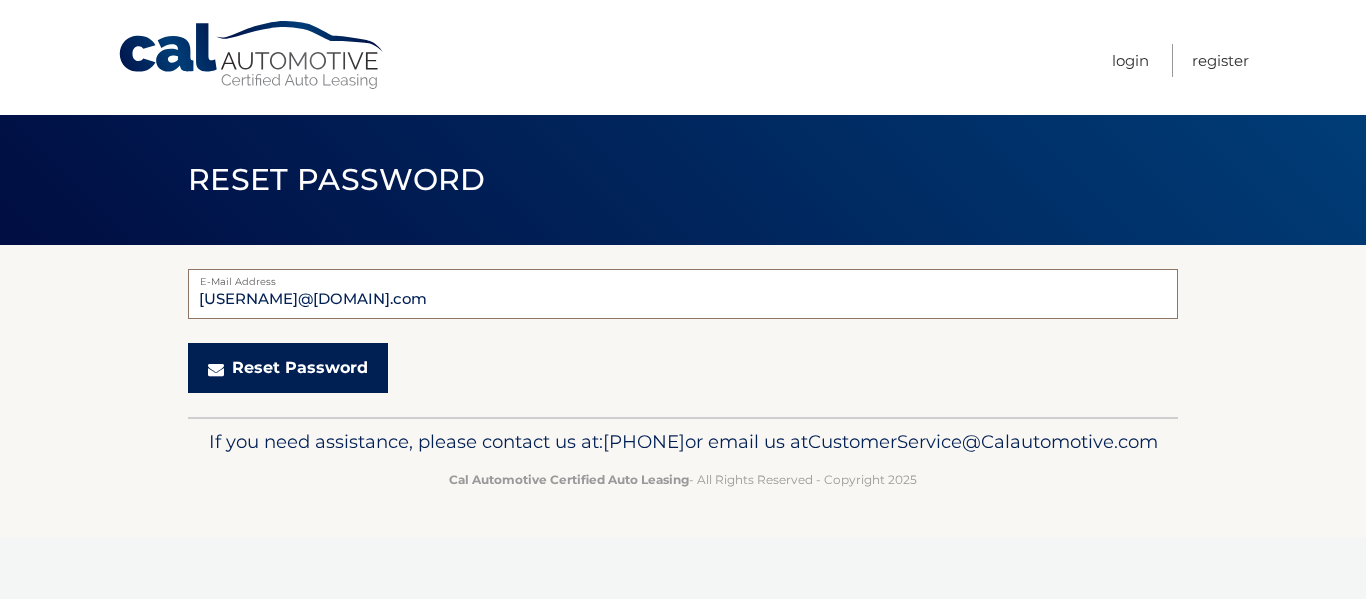 type on "[EMAIL]" 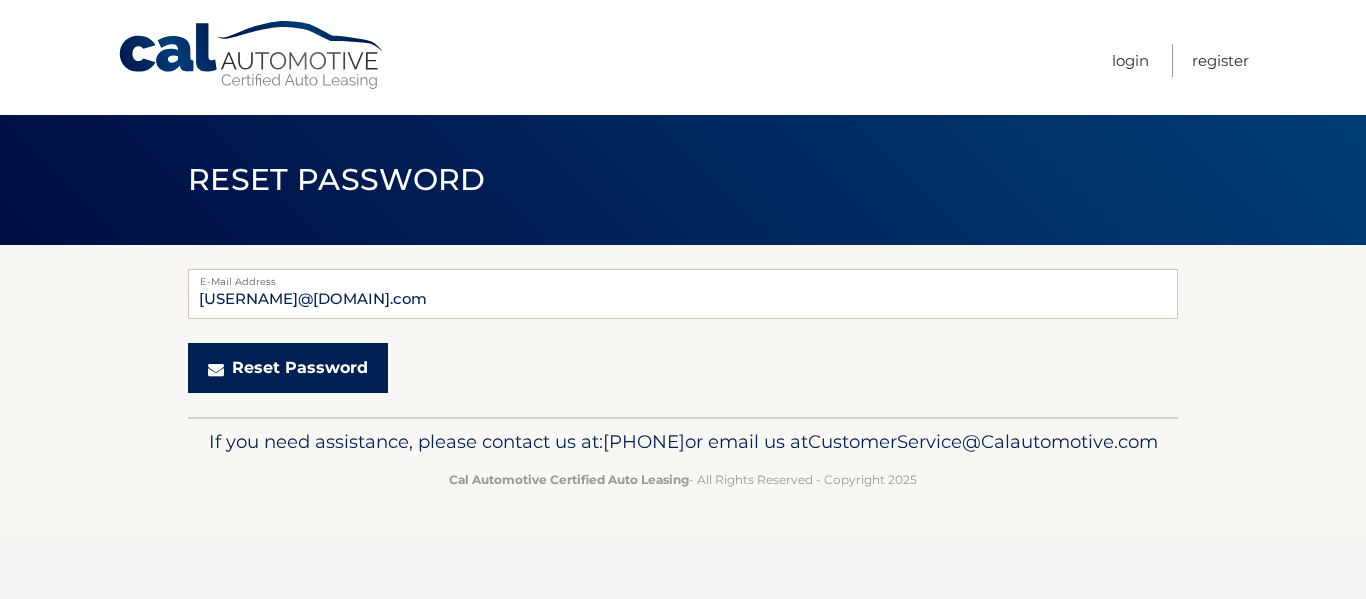 click on "Reset Password" at bounding box center [288, 368] 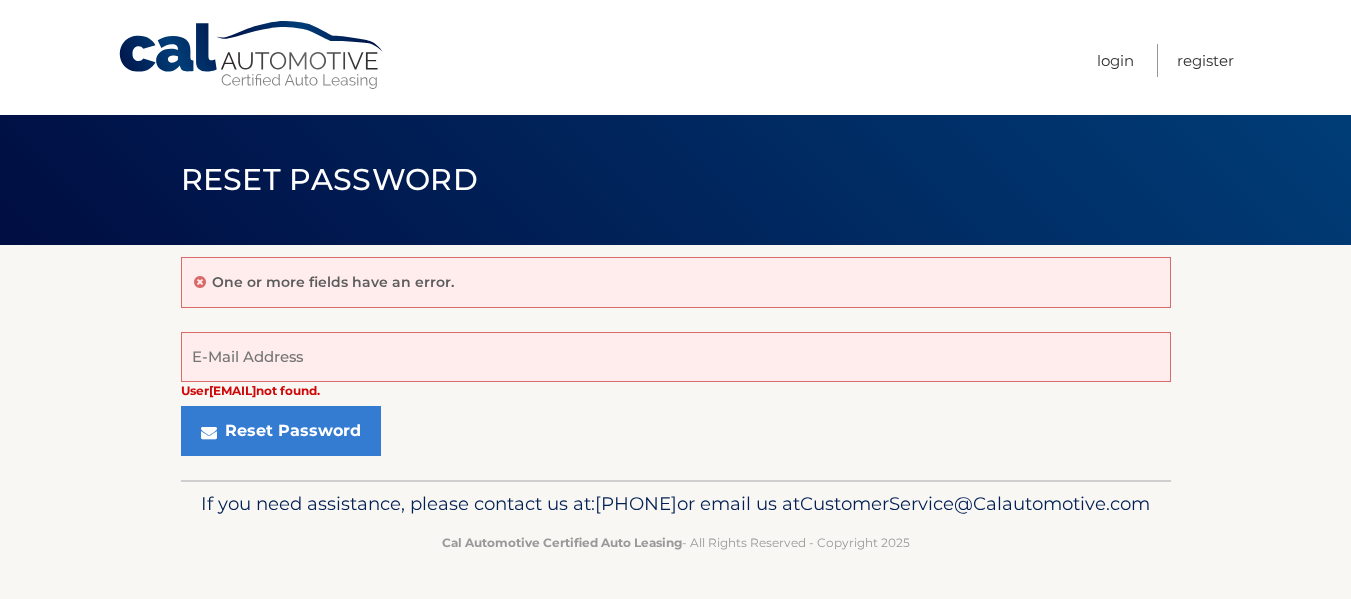 scroll, scrollTop: 0, scrollLeft: 0, axis: both 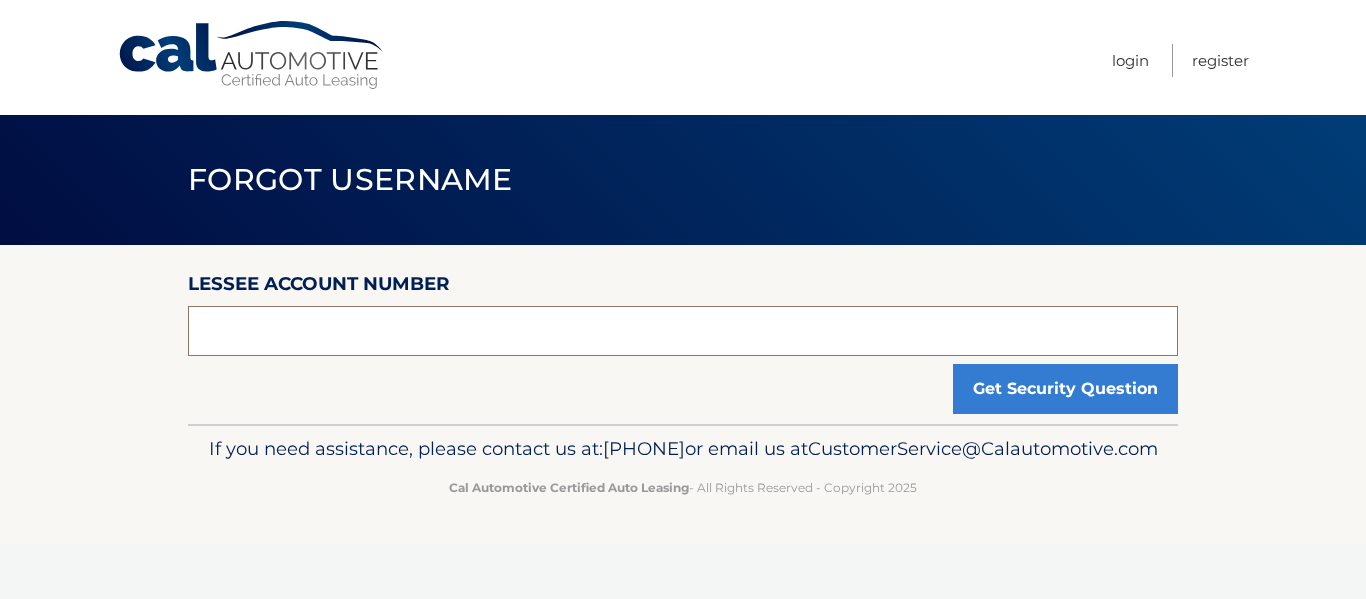 click at bounding box center (683, 331) 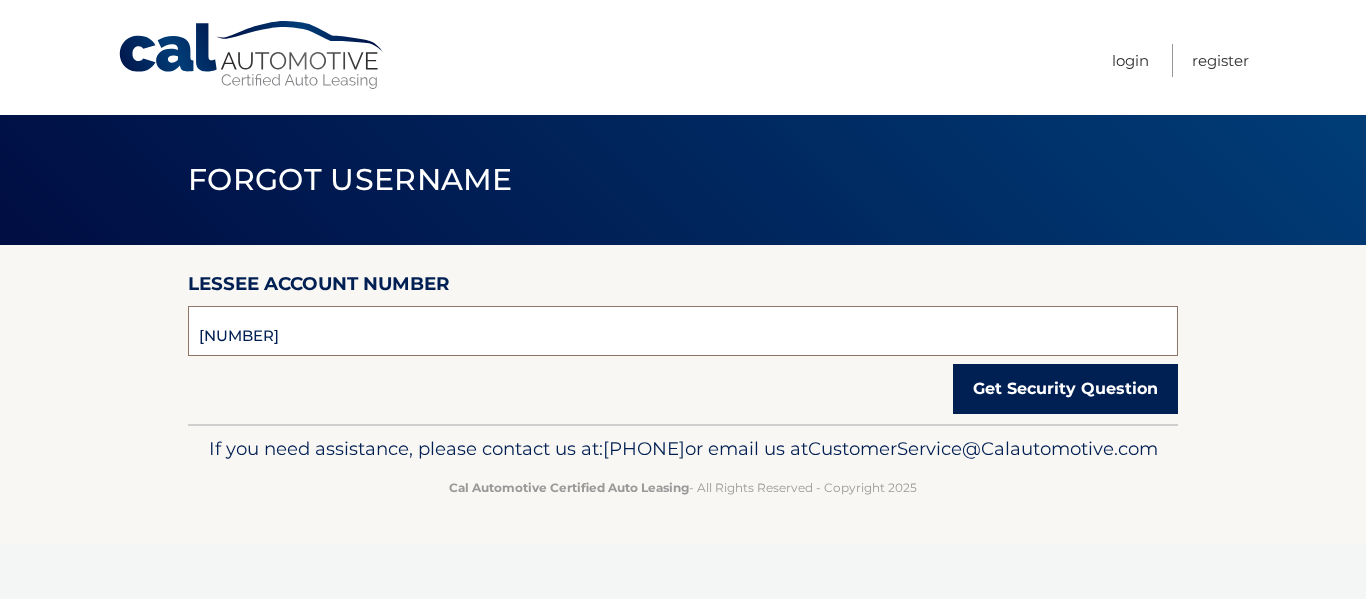 type on "0437213147" 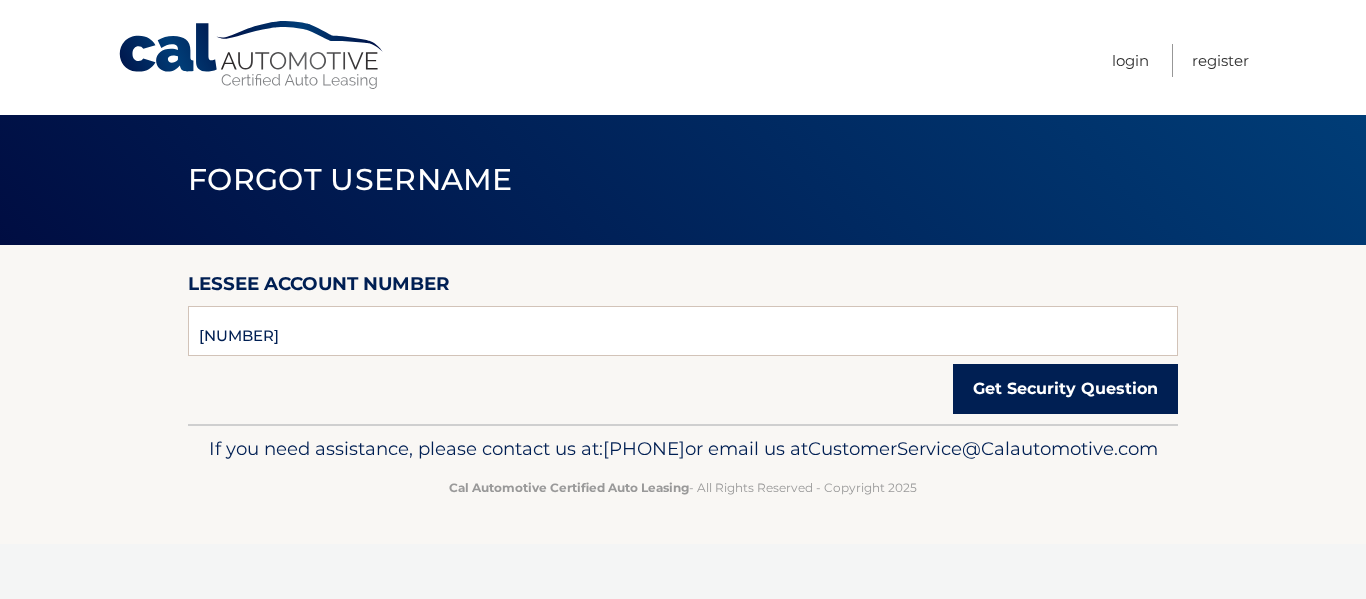 click on "Get Security Question" at bounding box center [1065, 389] 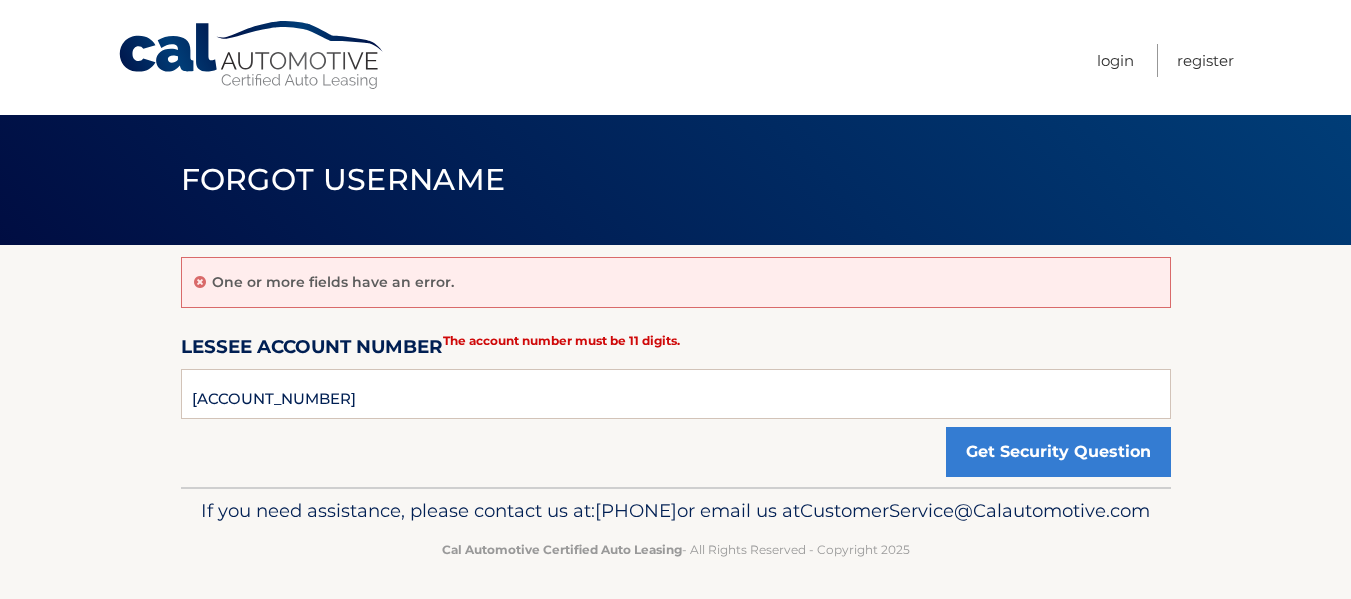 scroll, scrollTop: 0, scrollLeft: 0, axis: both 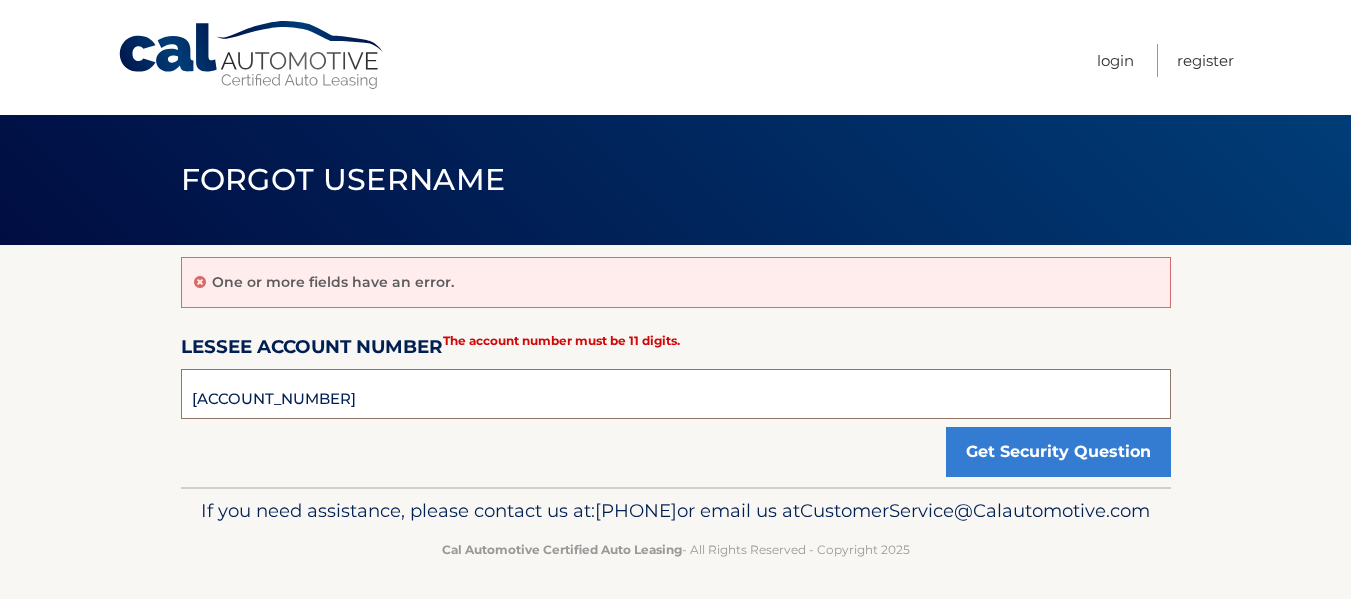 drag, startPoint x: 302, startPoint y: 395, endPoint x: 176, endPoint y: 400, distance: 126.09917 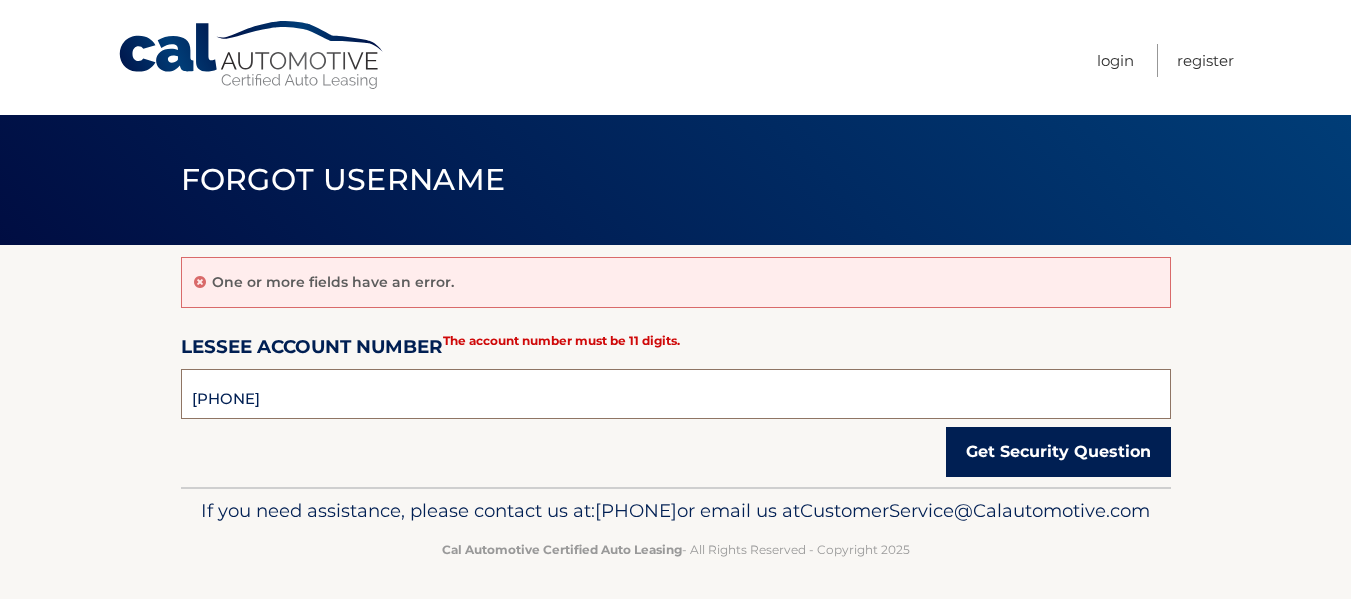 type on "[PHONE]" 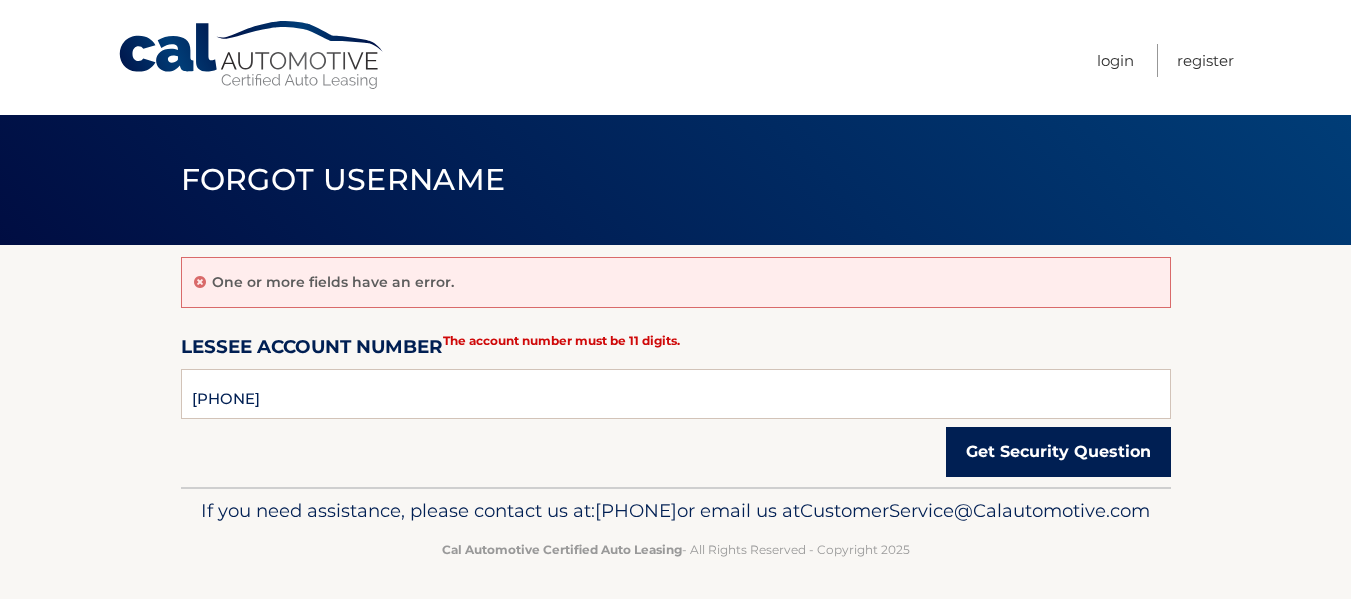 click on "Get Security Question" at bounding box center [1058, 452] 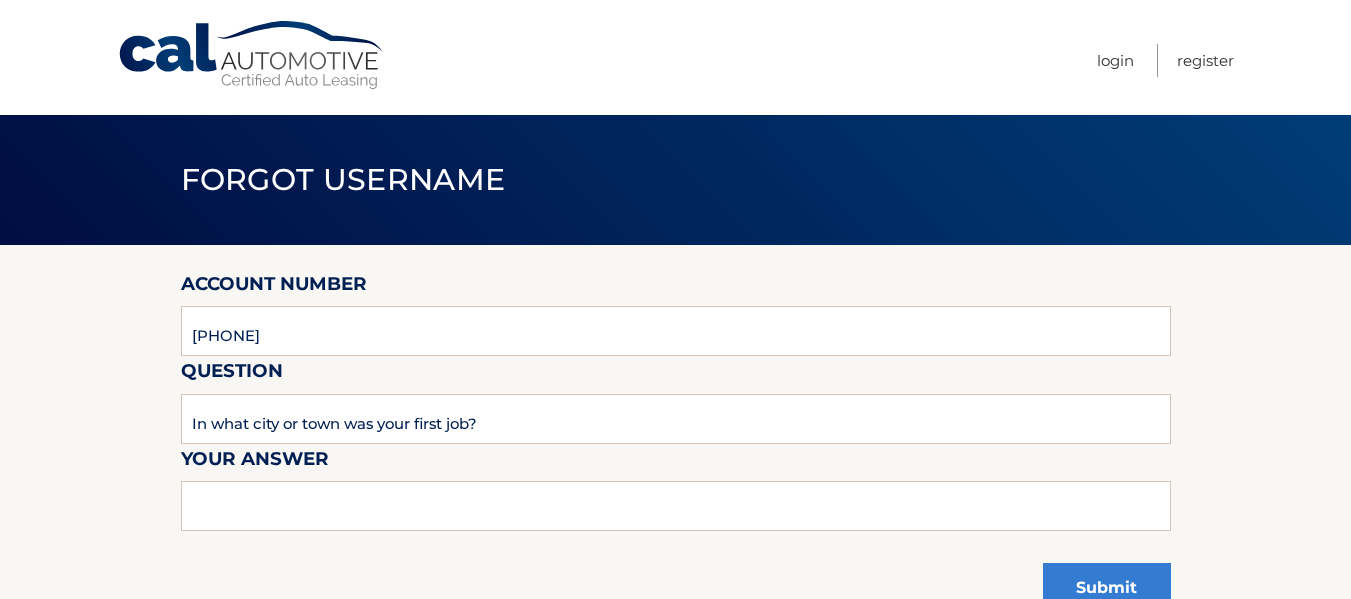 scroll, scrollTop: 100, scrollLeft: 0, axis: vertical 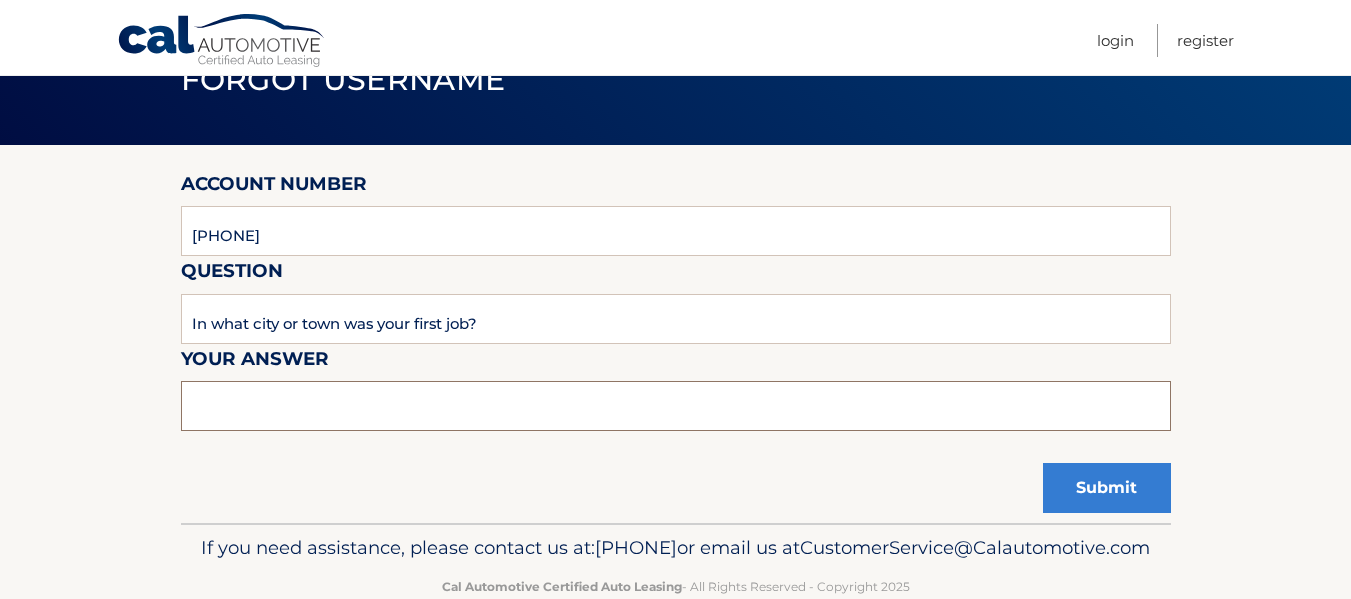 click at bounding box center (676, 406) 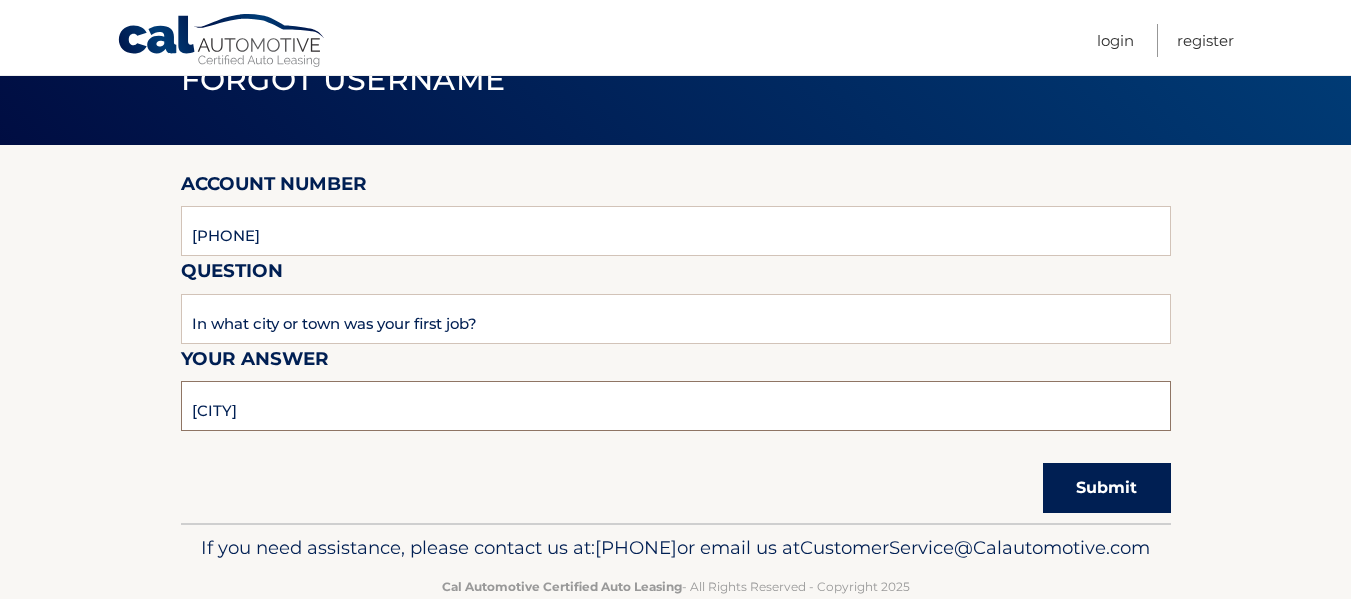 type on "[CITY]" 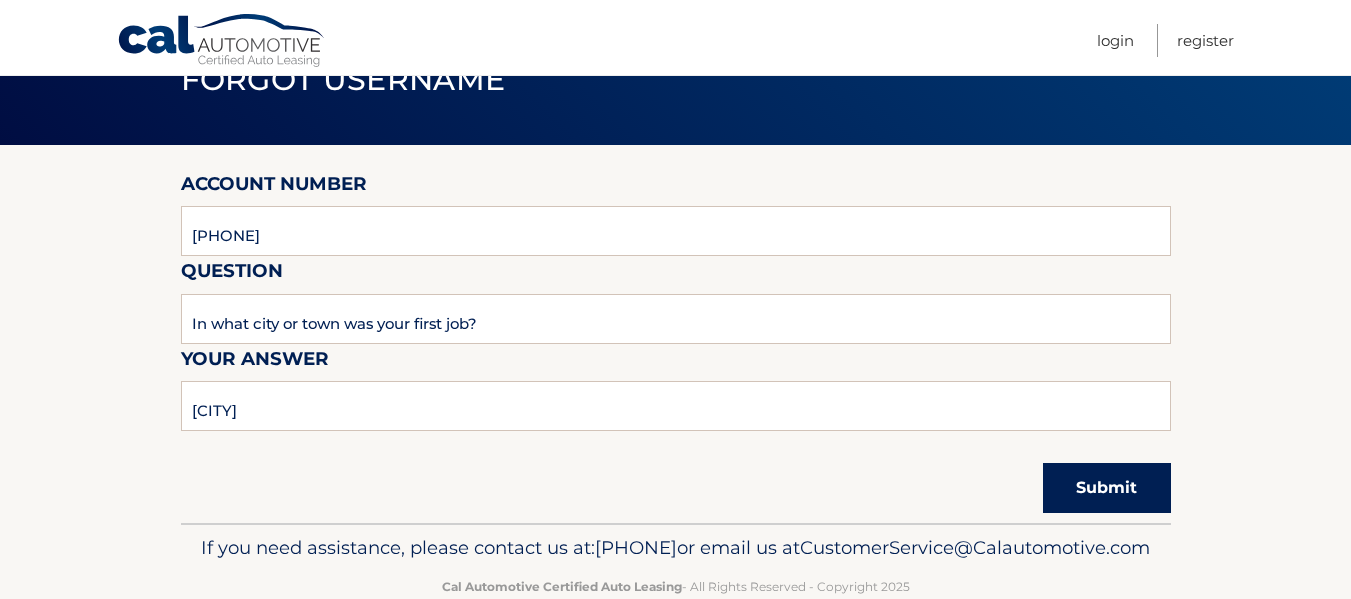 click on "Submit" at bounding box center [1107, 488] 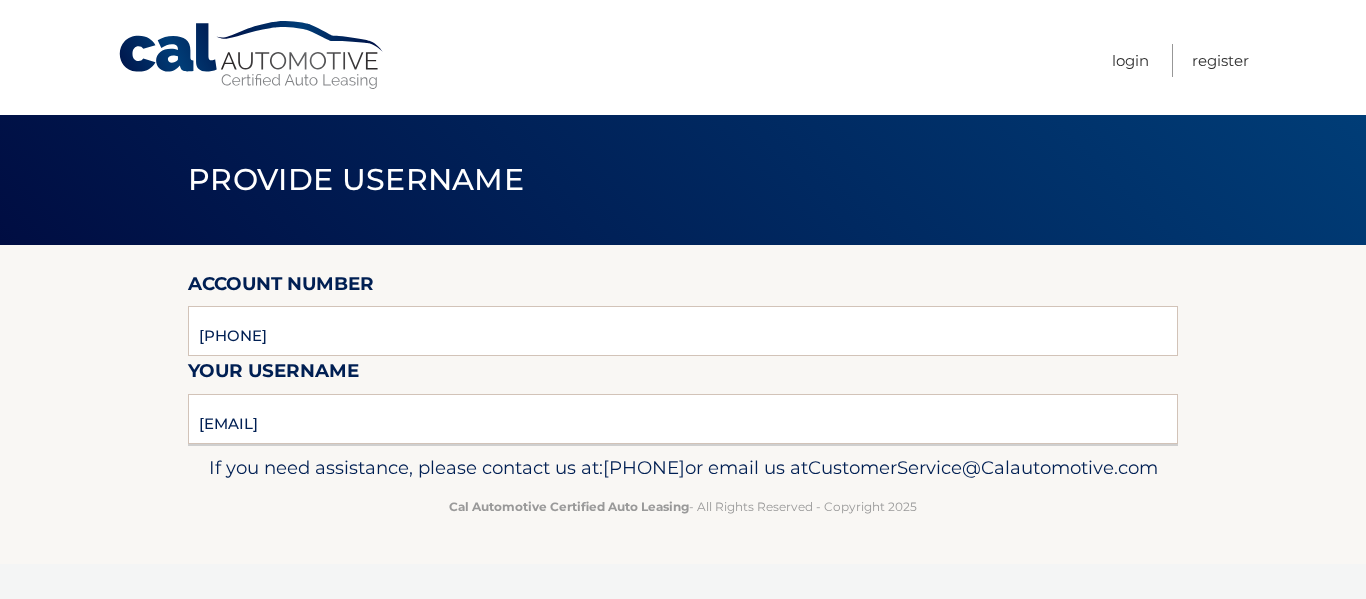 scroll, scrollTop: 0, scrollLeft: 0, axis: both 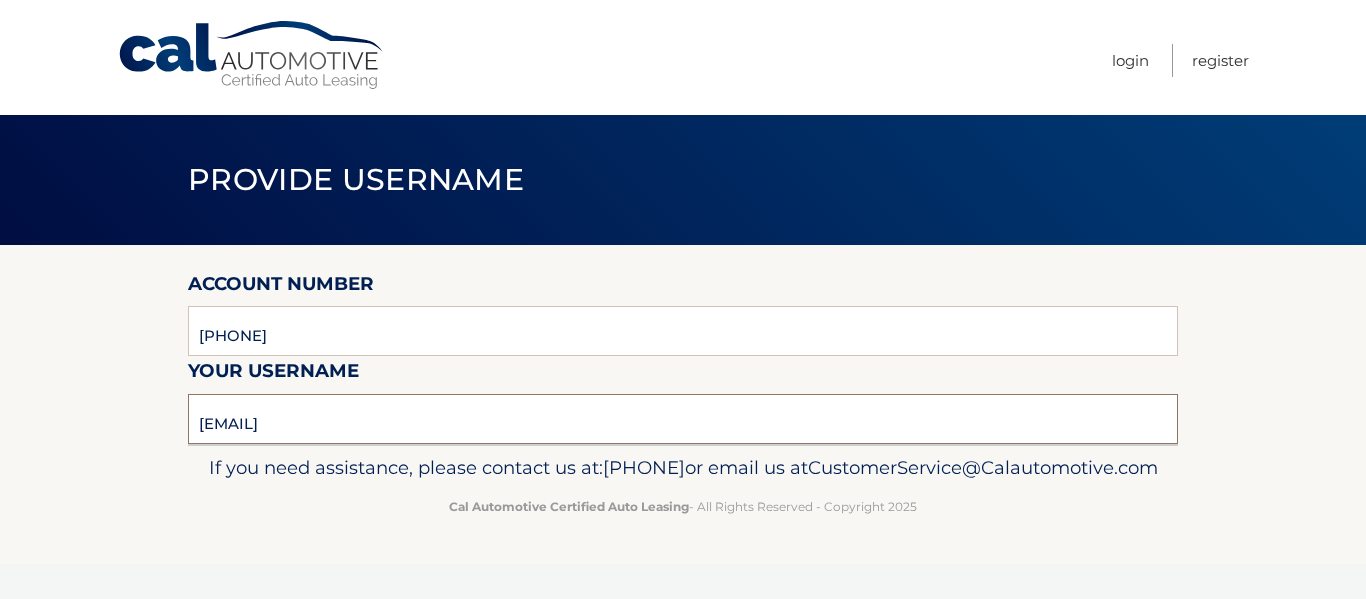 drag, startPoint x: 416, startPoint y: 422, endPoint x: 121, endPoint y: 426, distance: 295.02713 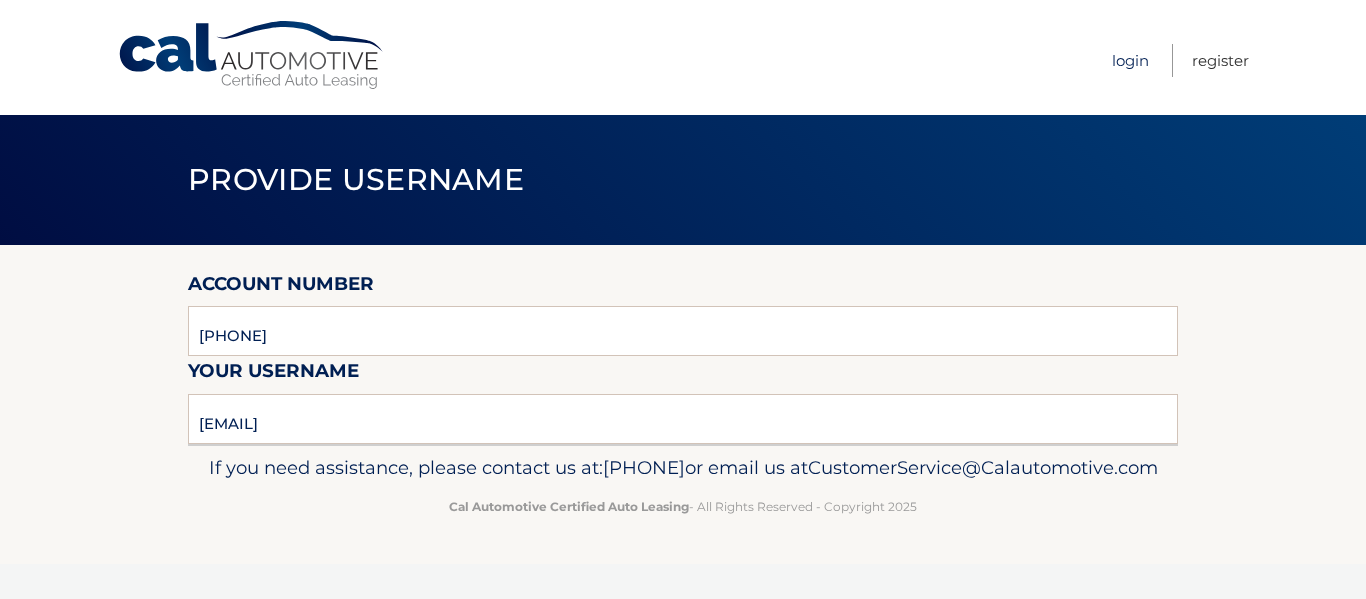 click on "Login" at bounding box center (1130, 60) 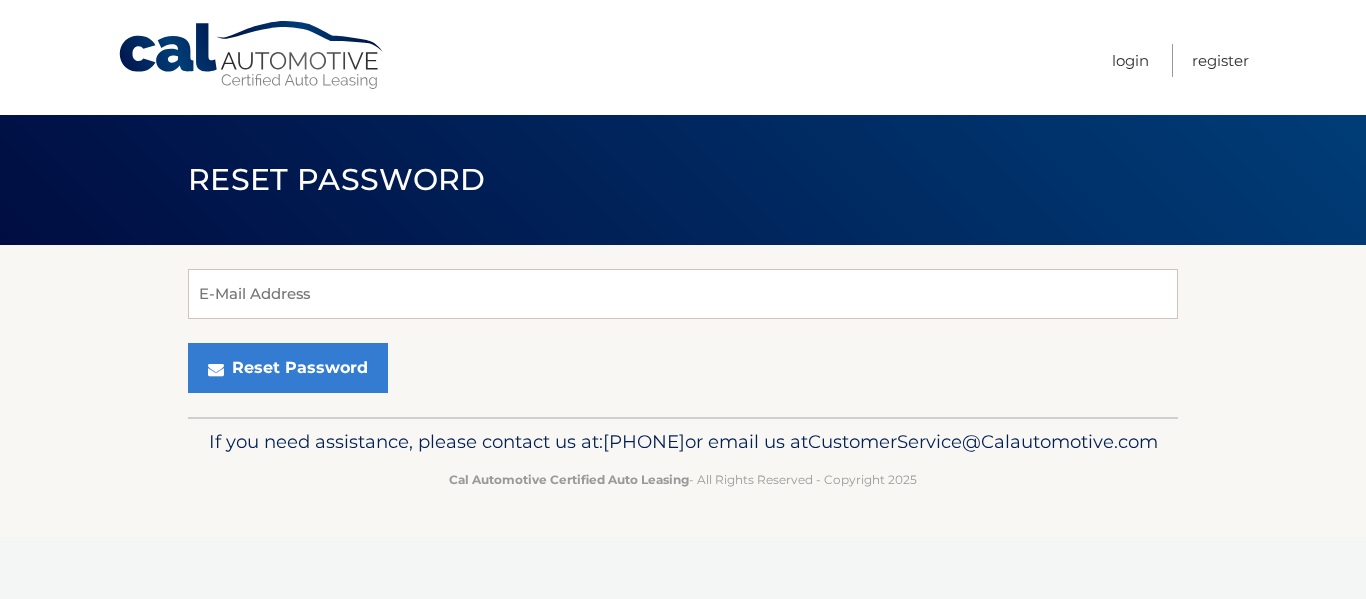 scroll, scrollTop: 0, scrollLeft: 0, axis: both 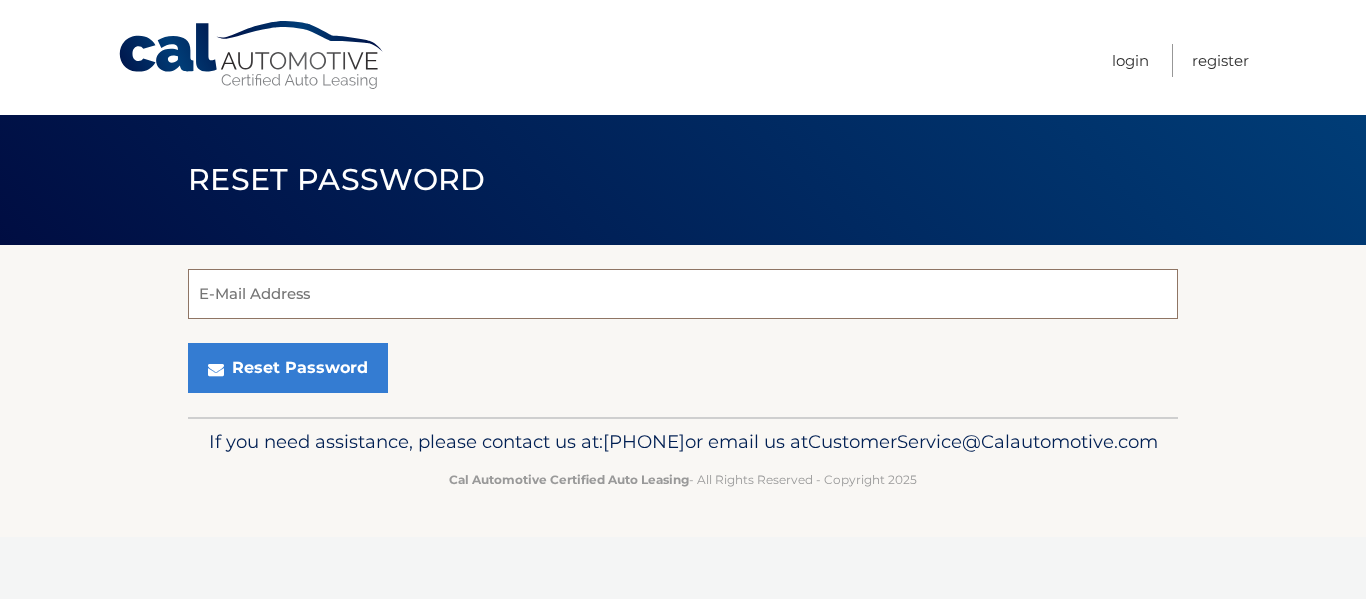 paste on "[EMAIL]" 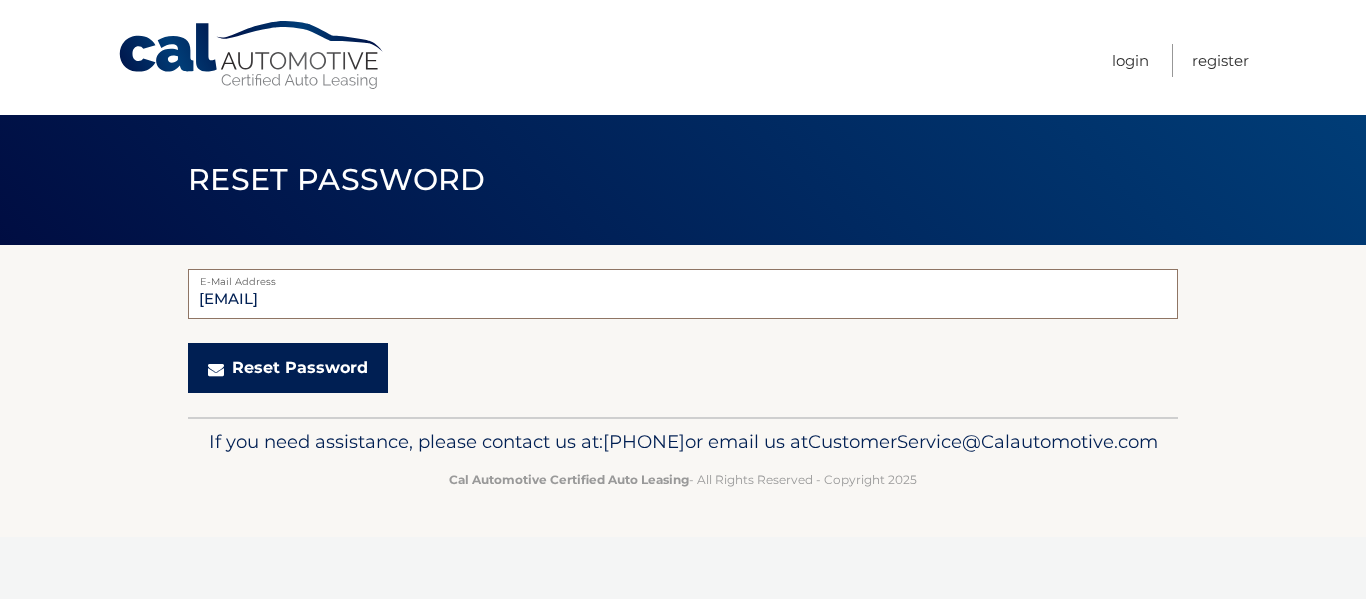 type on "[EMAIL]" 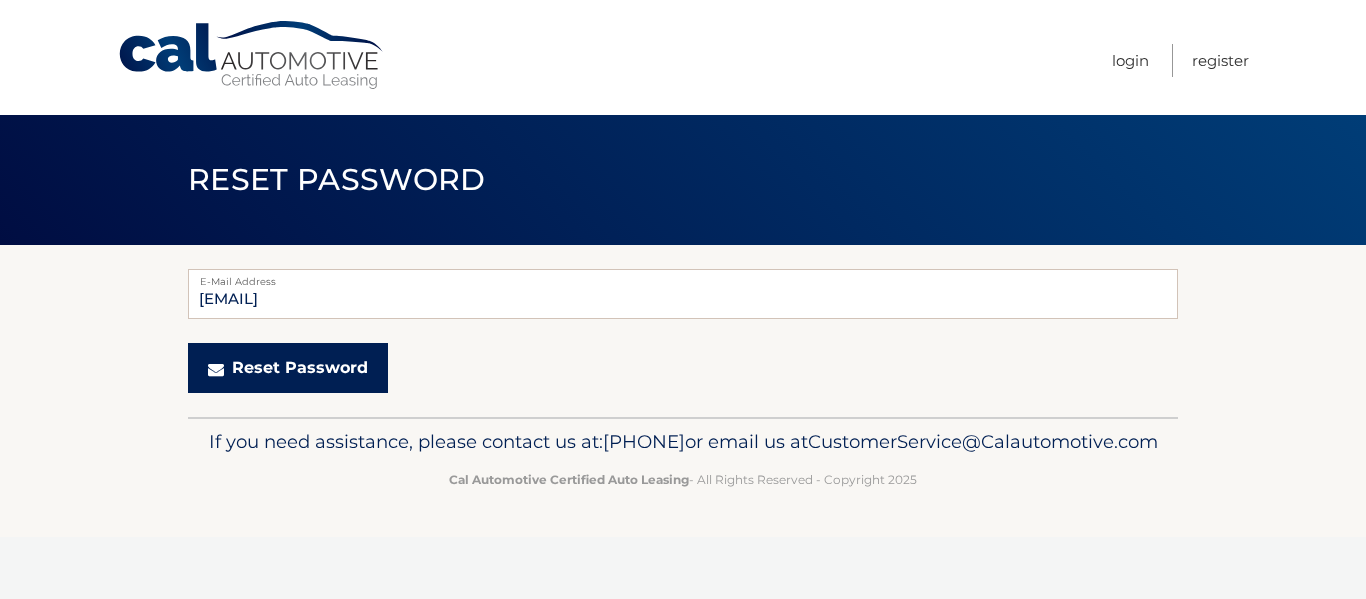 click on "Reset Password" at bounding box center (288, 368) 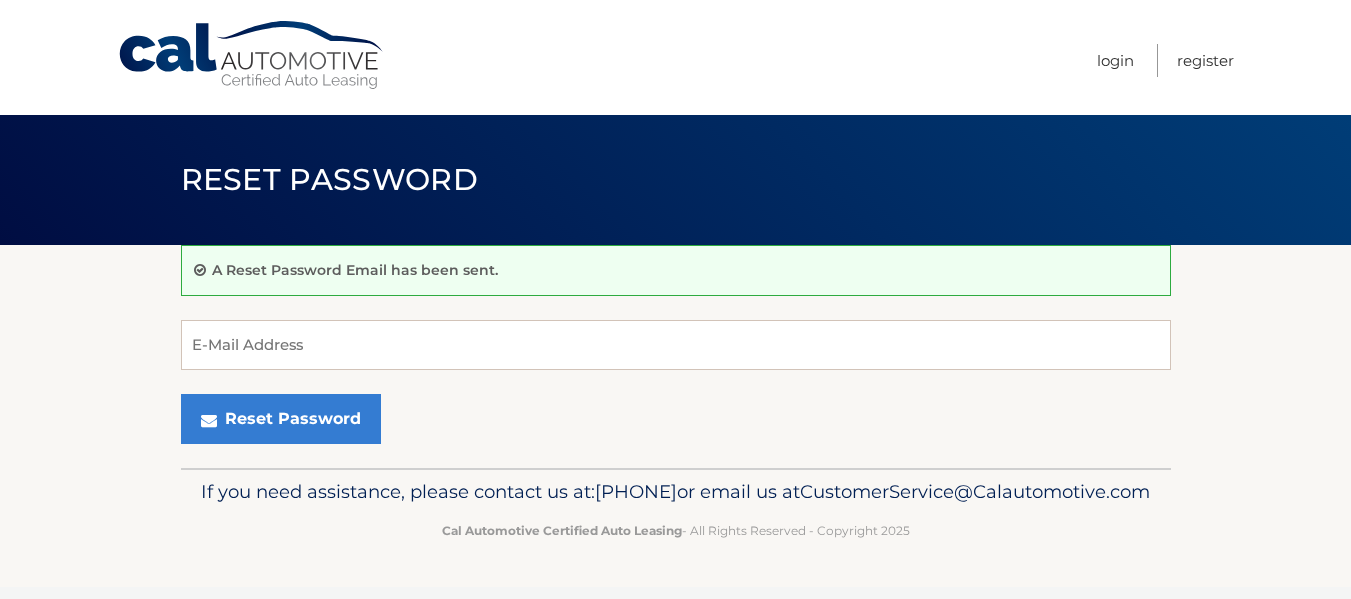 scroll, scrollTop: 0, scrollLeft: 0, axis: both 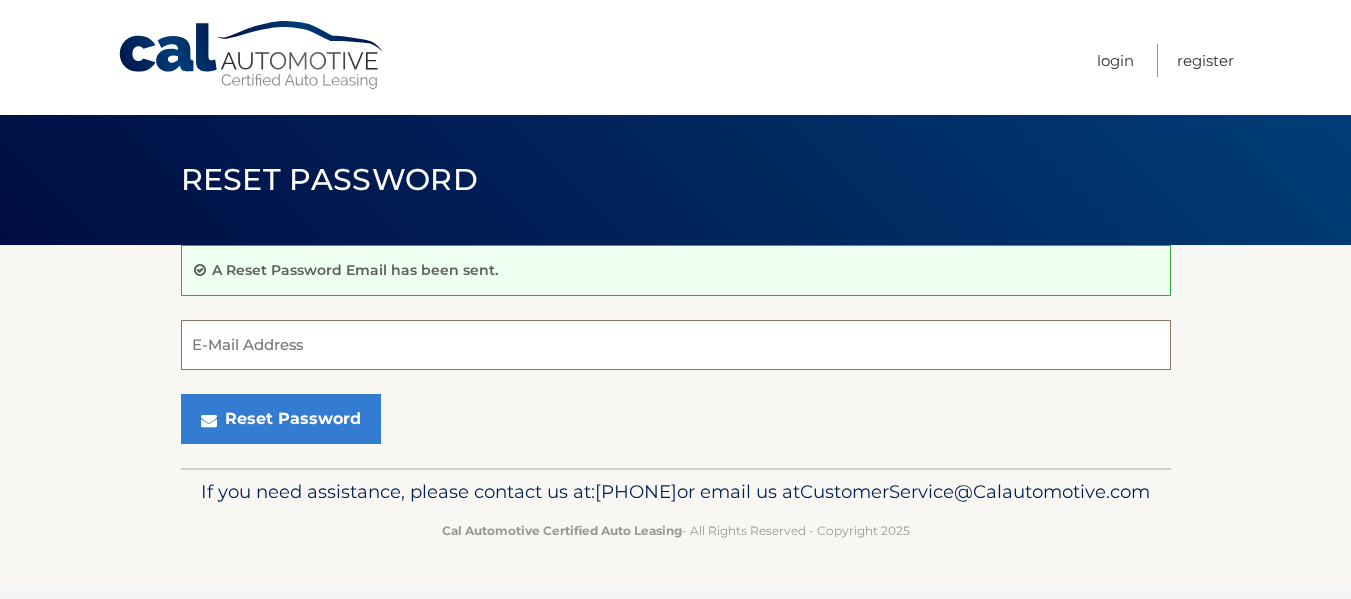 click on "E-Mail Address" at bounding box center (676, 345) 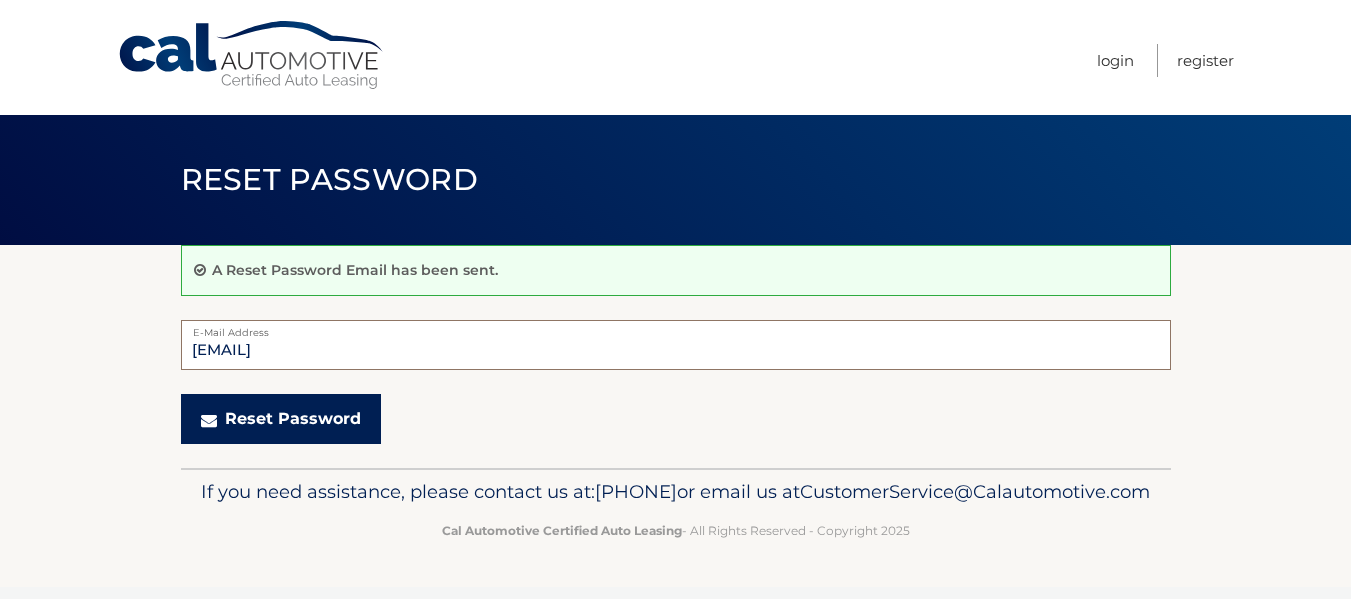 type on "[EMAIL]" 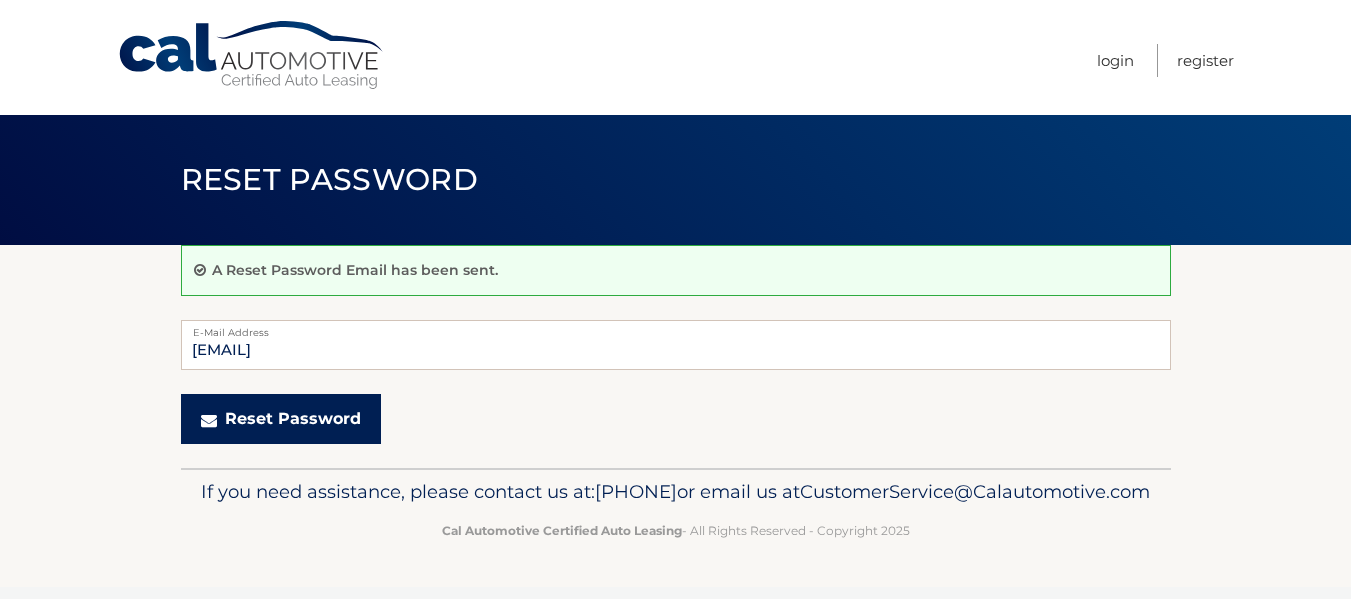 click on "Reset Password" at bounding box center (281, 419) 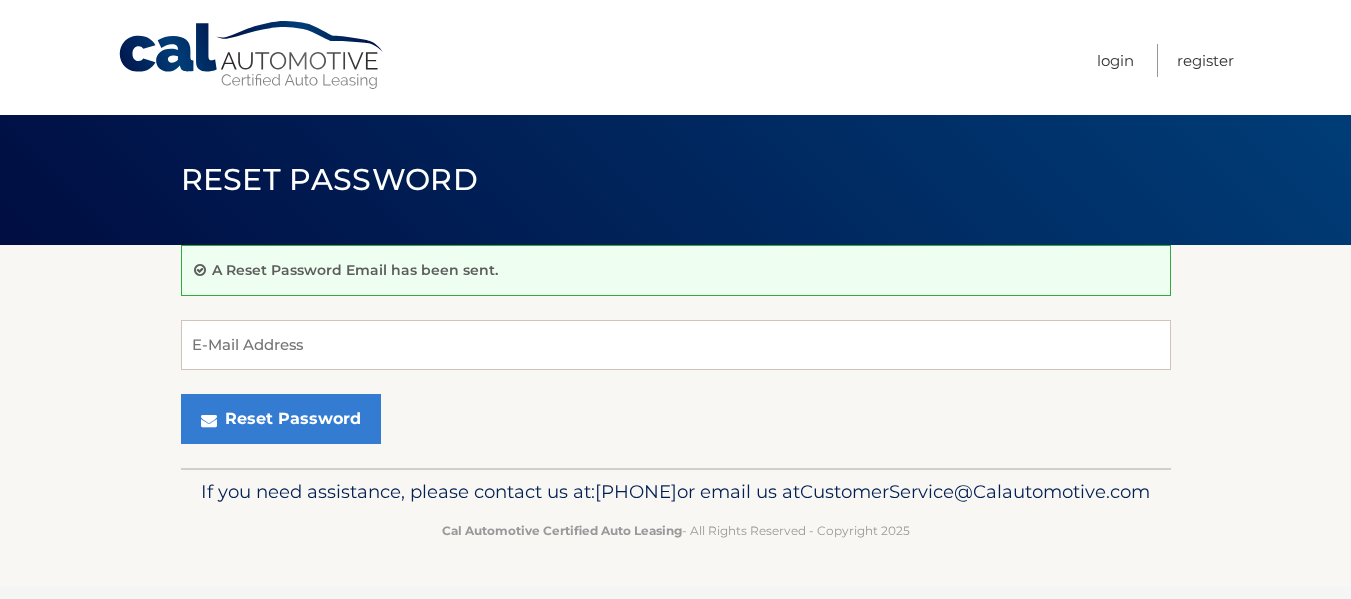 scroll, scrollTop: 0, scrollLeft: 0, axis: both 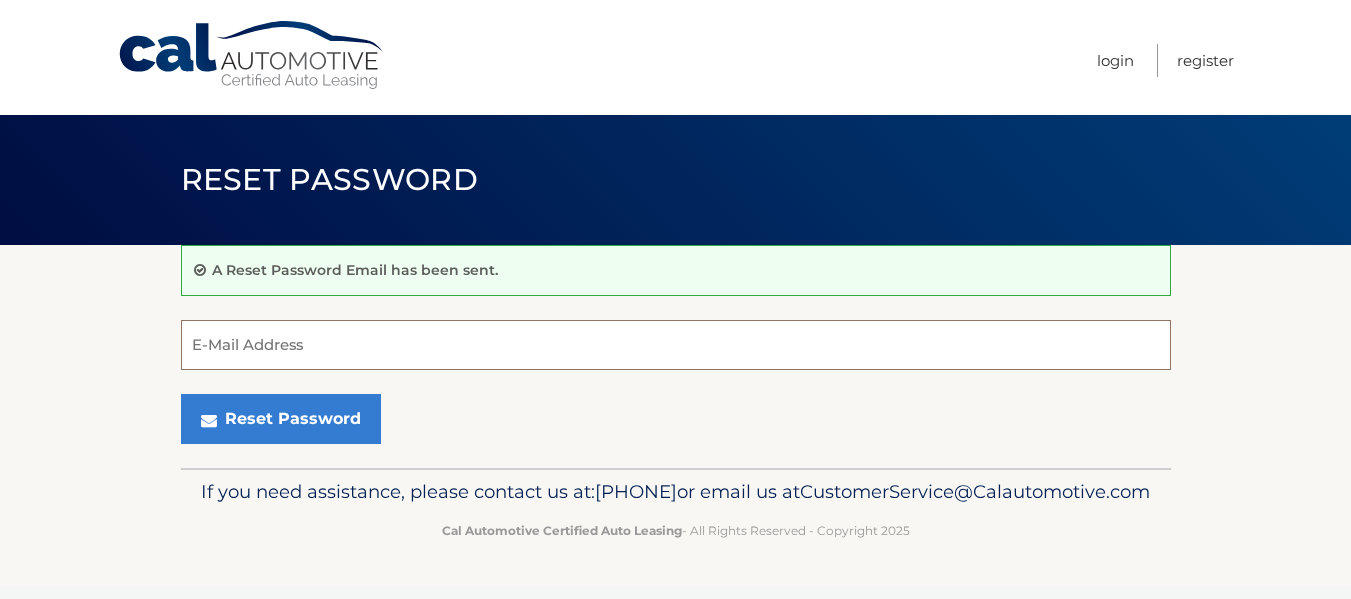 click on "E-Mail Address" at bounding box center [676, 345] 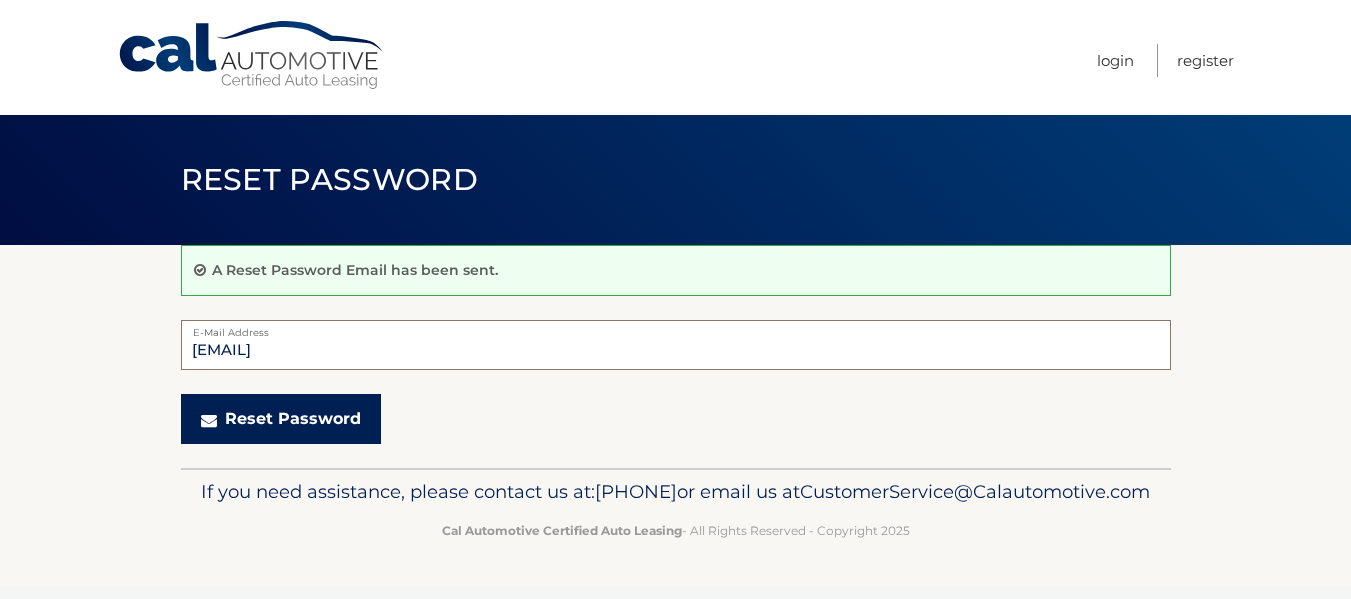 type on "[EMAIL]" 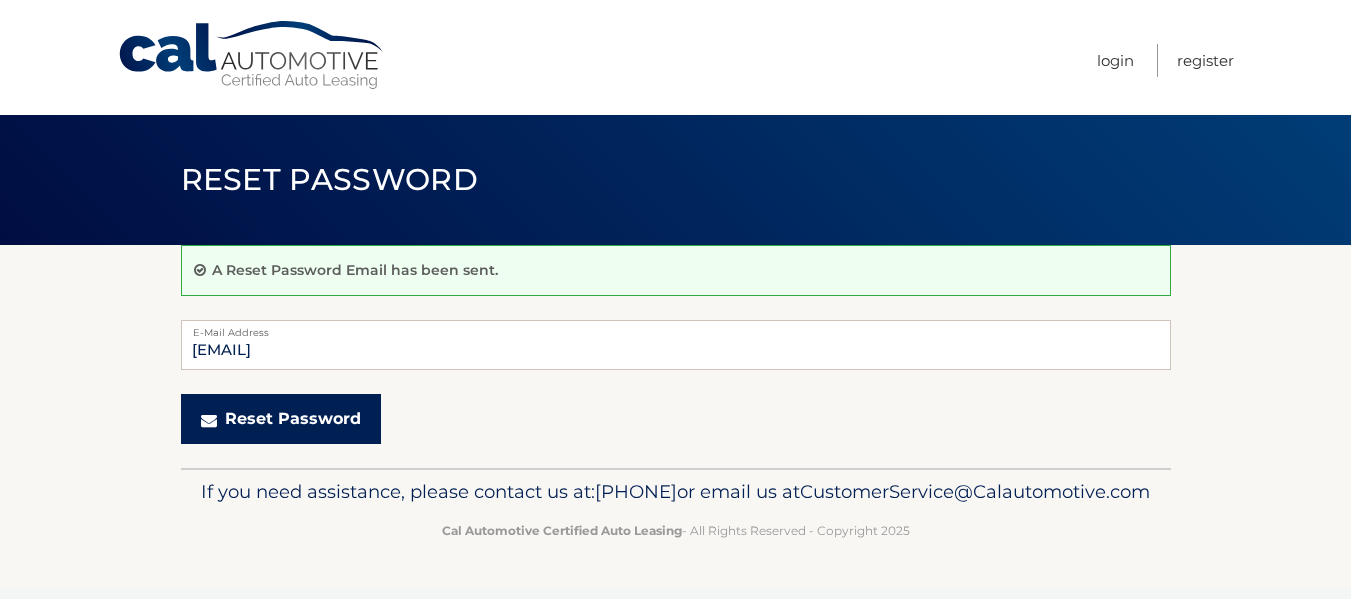 click on "Reset Password" at bounding box center [281, 419] 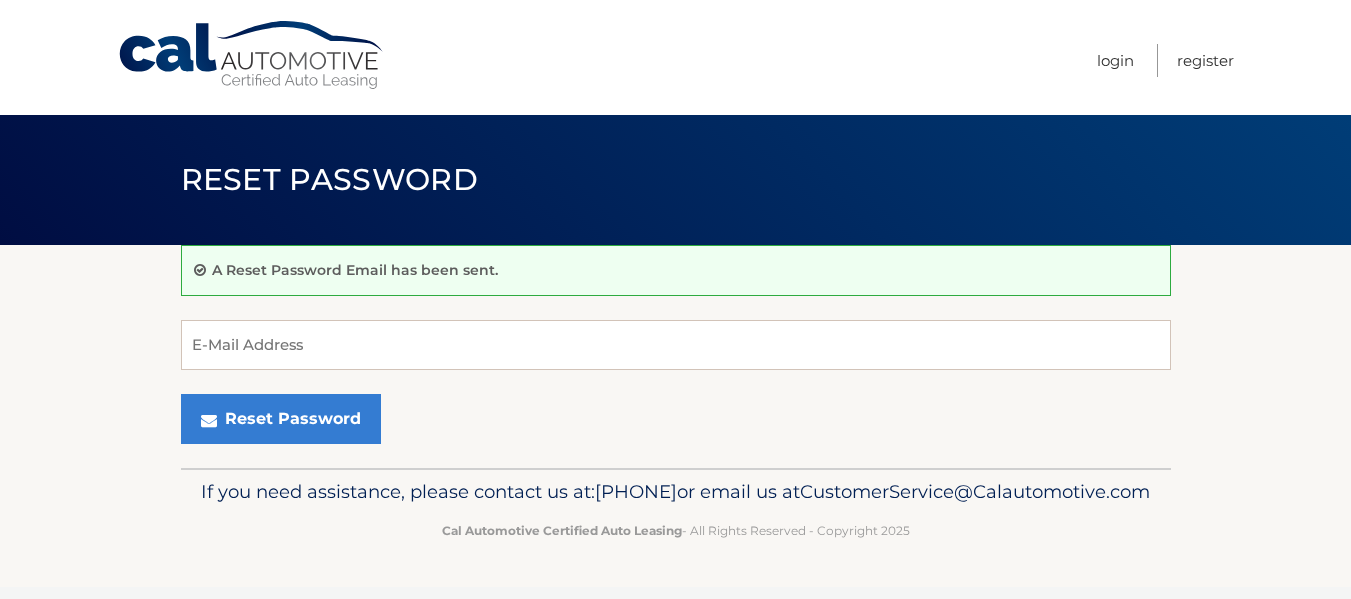scroll, scrollTop: 0, scrollLeft: 0, axis: both 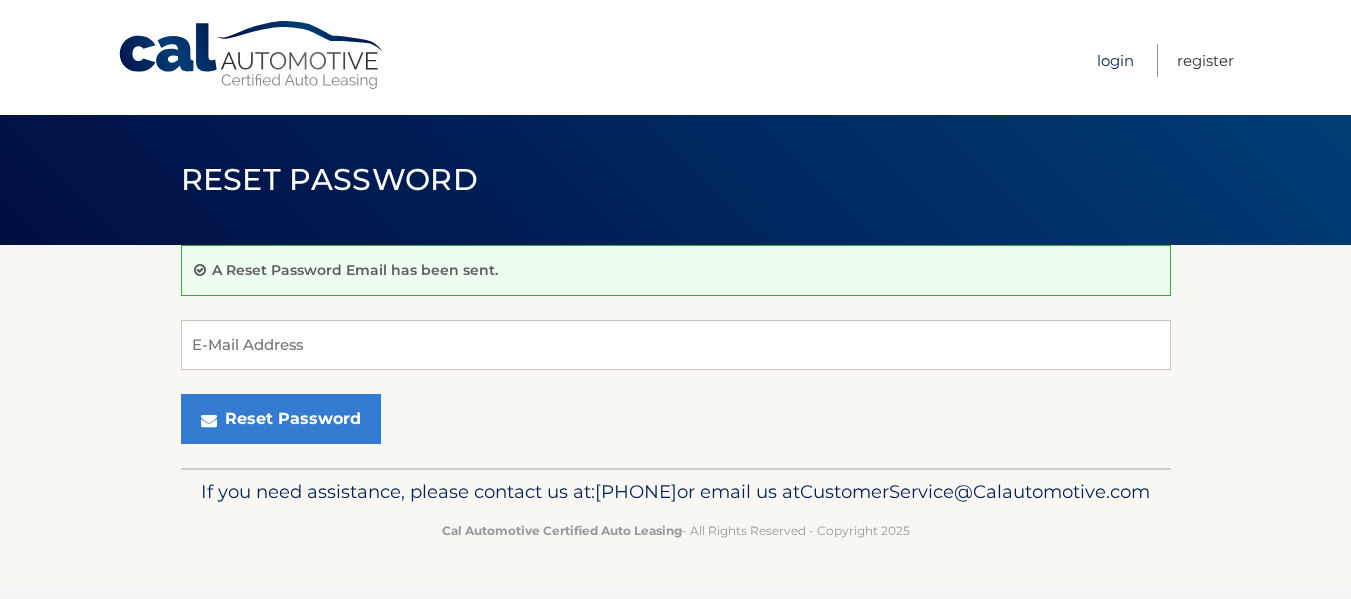 click on "Login" at bounding box center [1115, 60] 